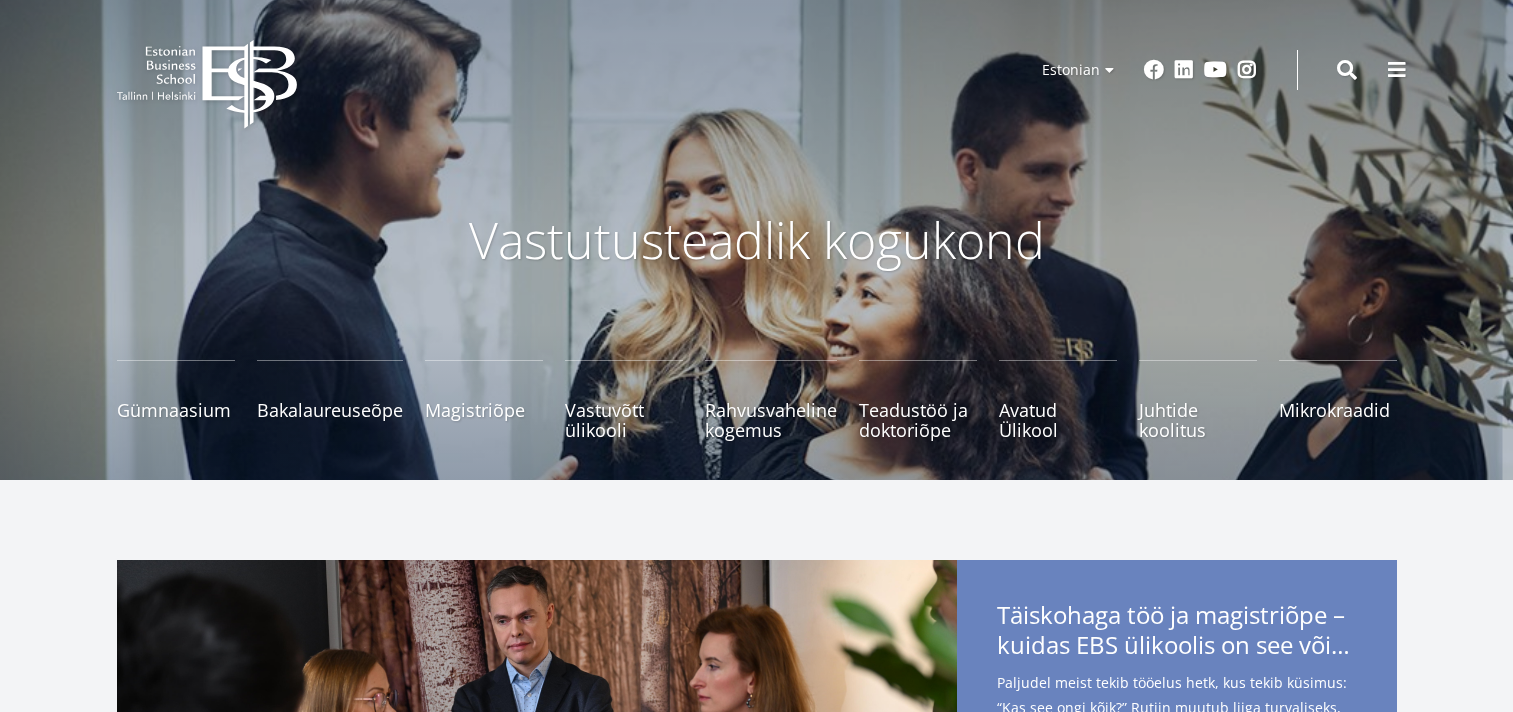 scroll, scrollTop: 0, scrollLeft: 0, axis: both 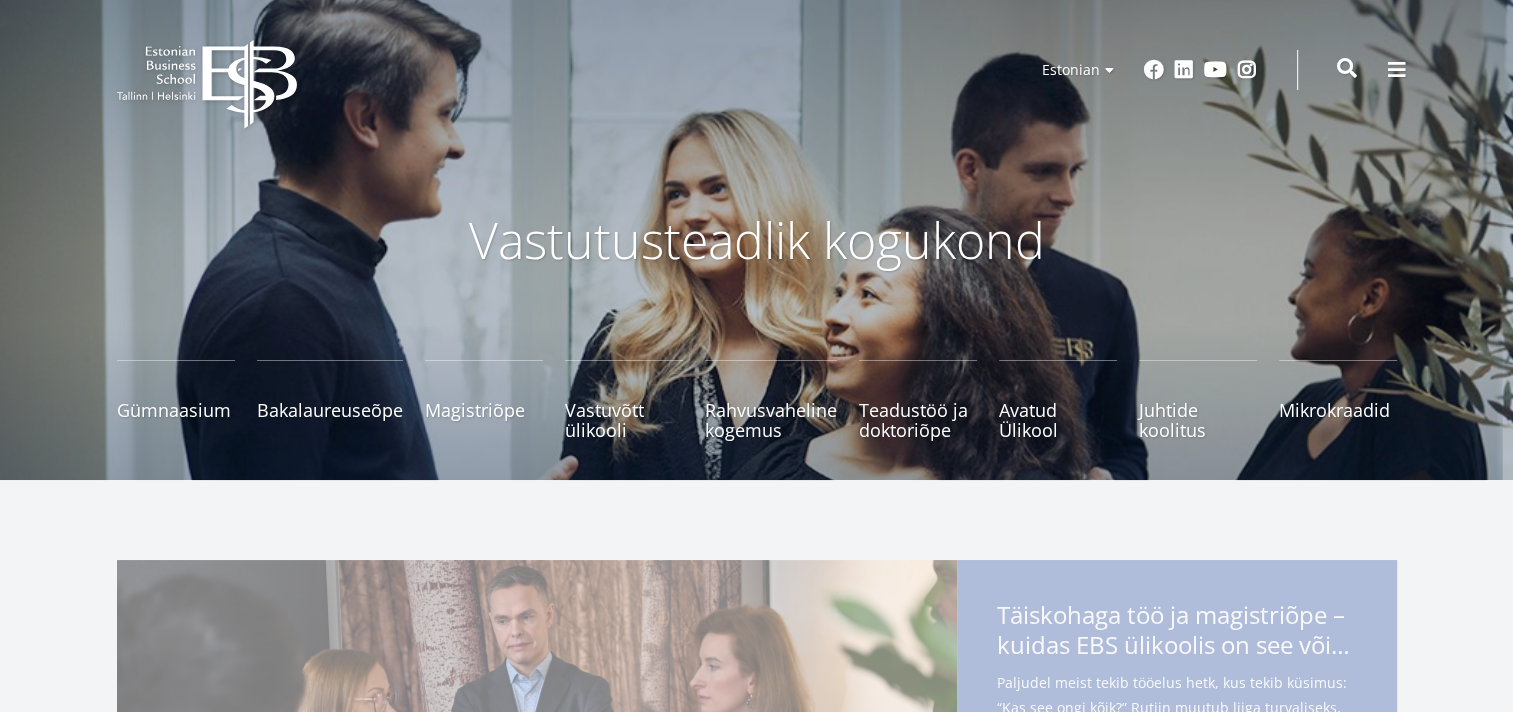 click at bounding box center [1347, 68] 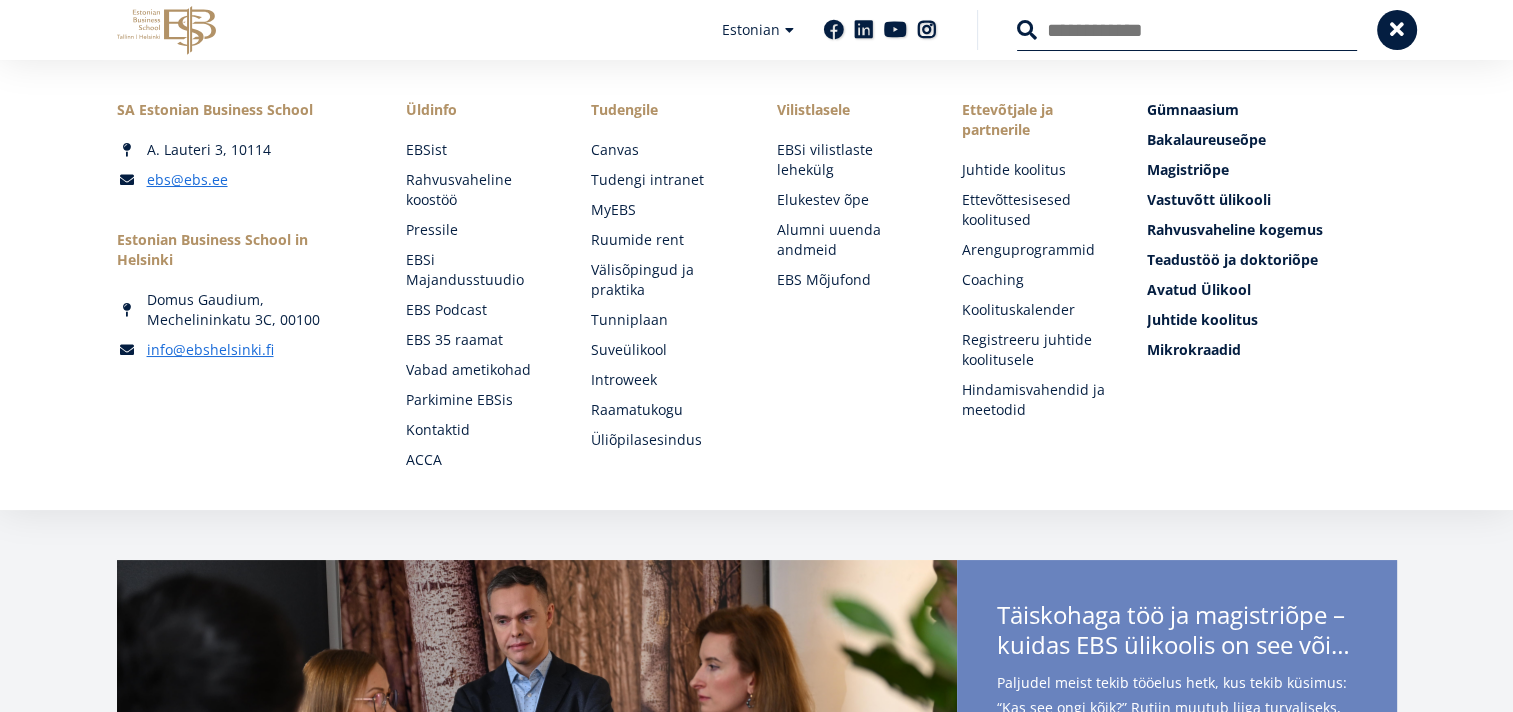 click on "Otsing" at bounding box center [1187, 30] 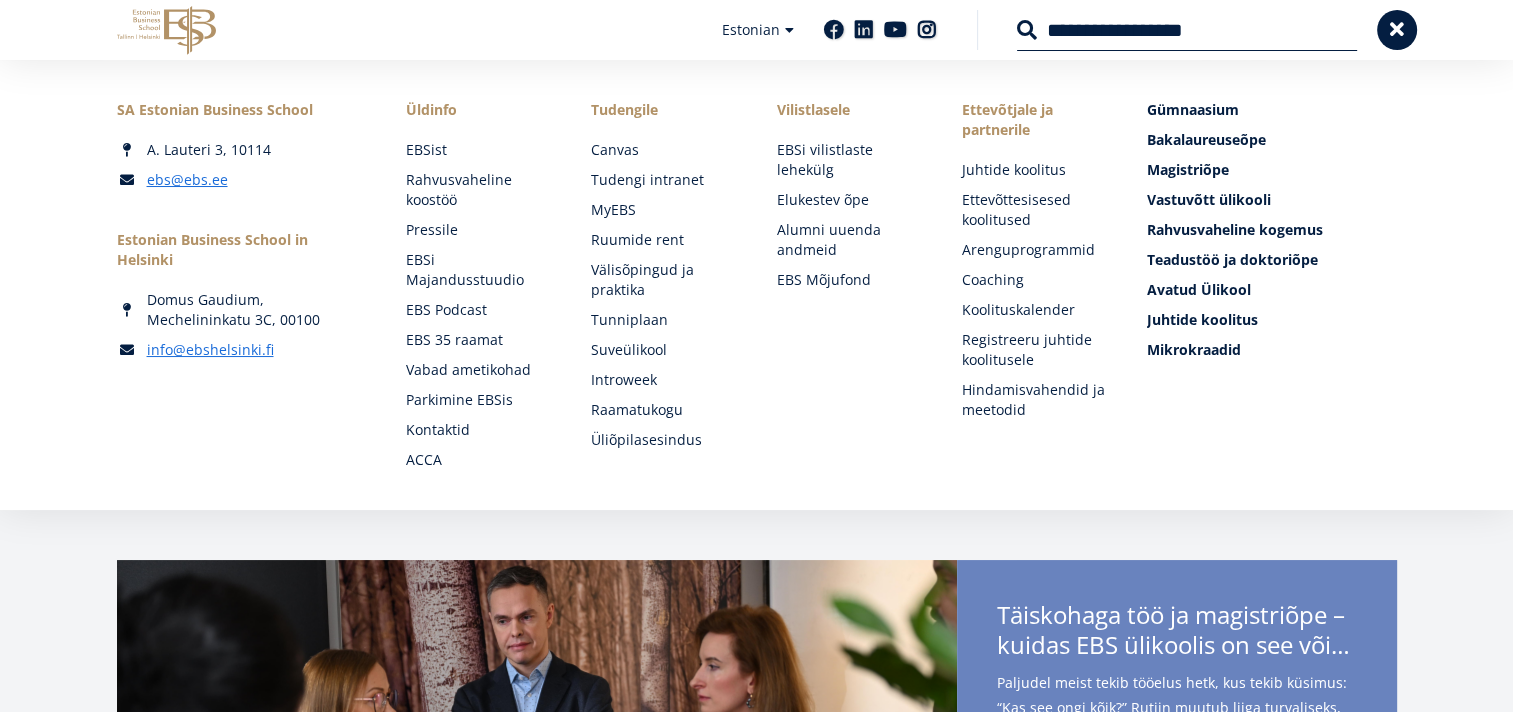 type on "**********" 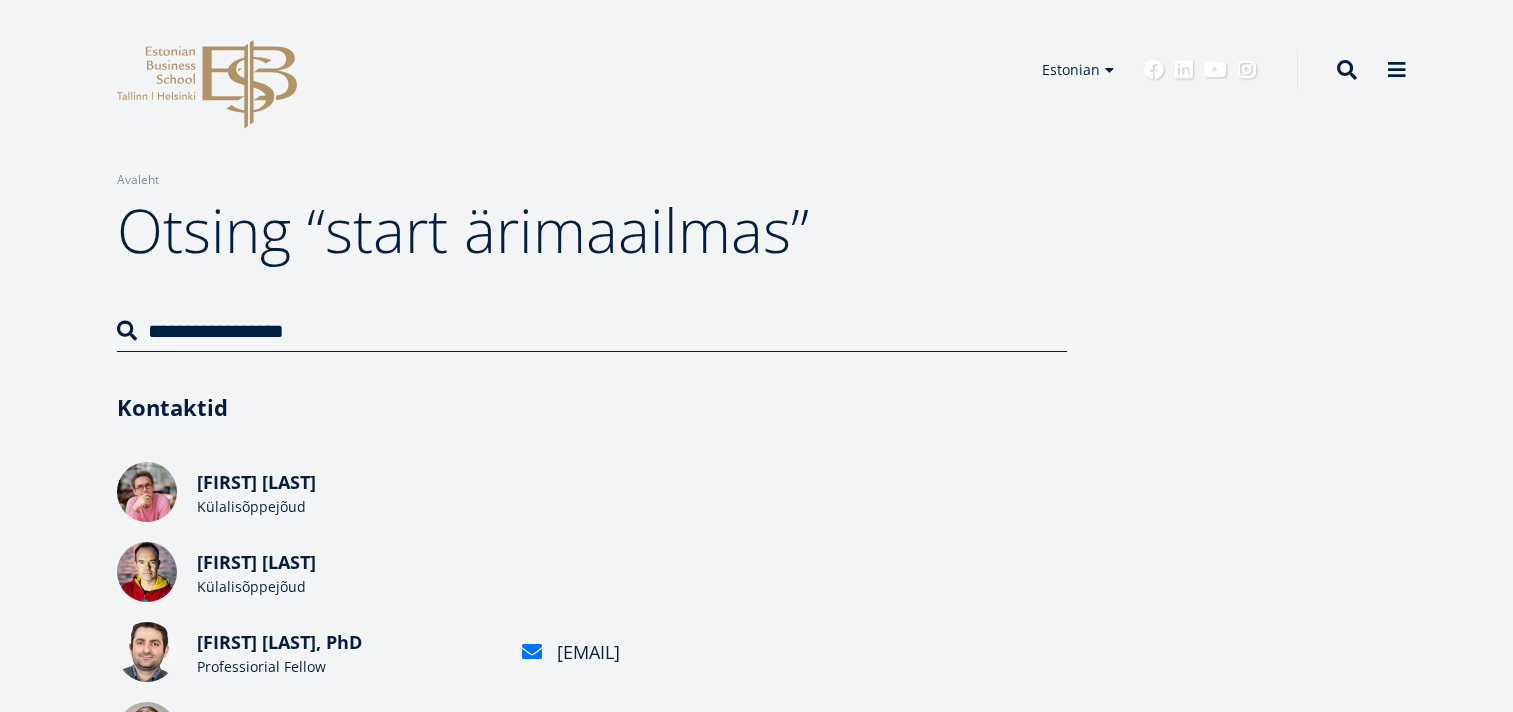 scroll, scrollTop: 0, scrollLeft: 0, axis: both 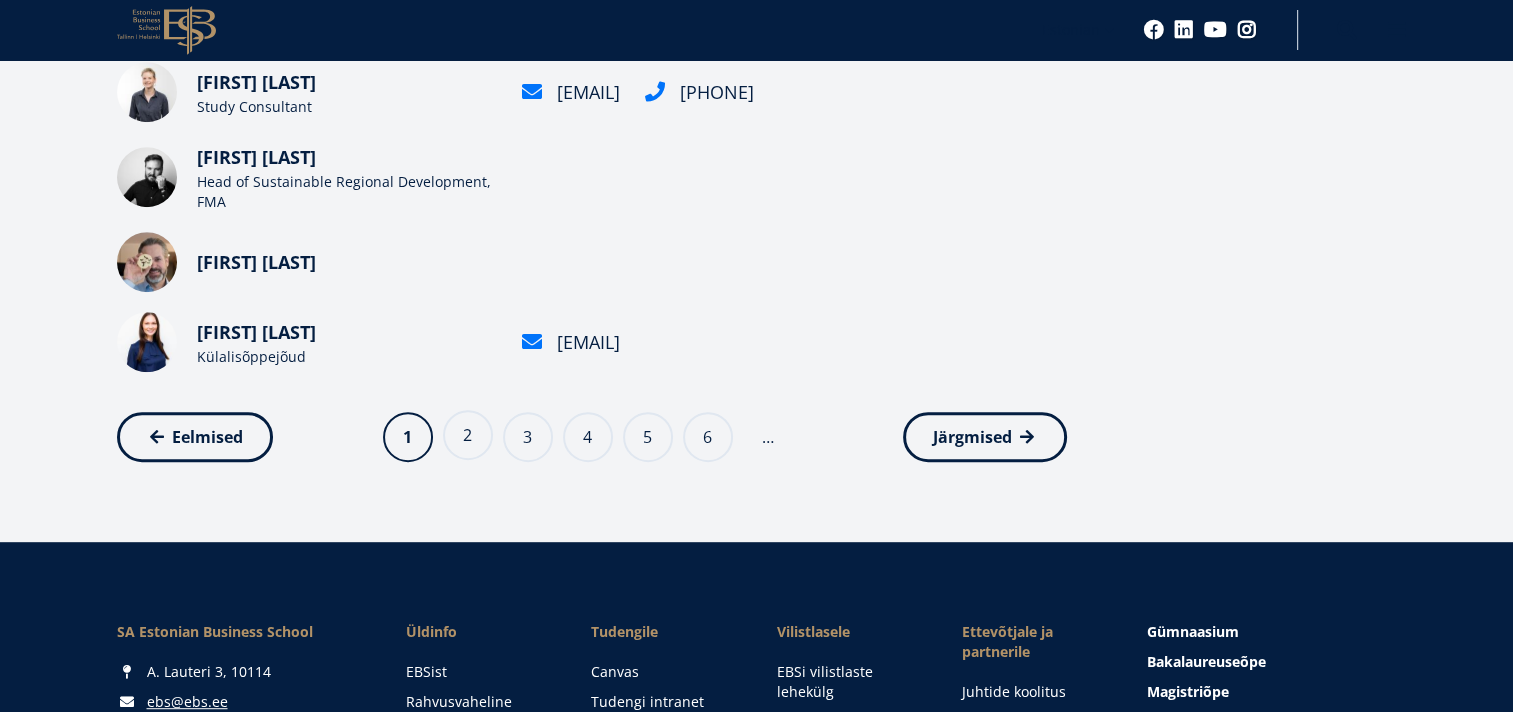 click on "Page
2" at bounding box center [468, 435] 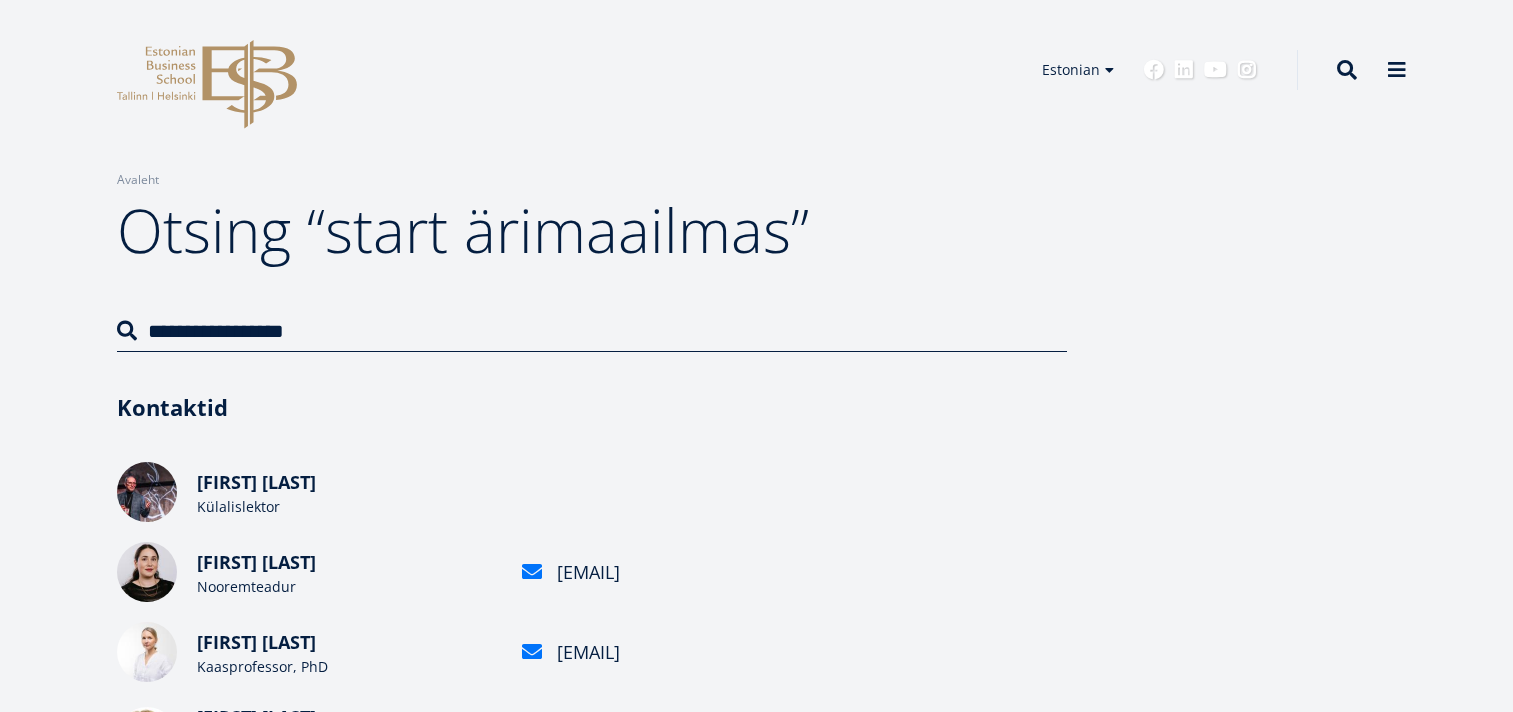scroll, scrollTop: 0, scrollLeft: 0, axis: both 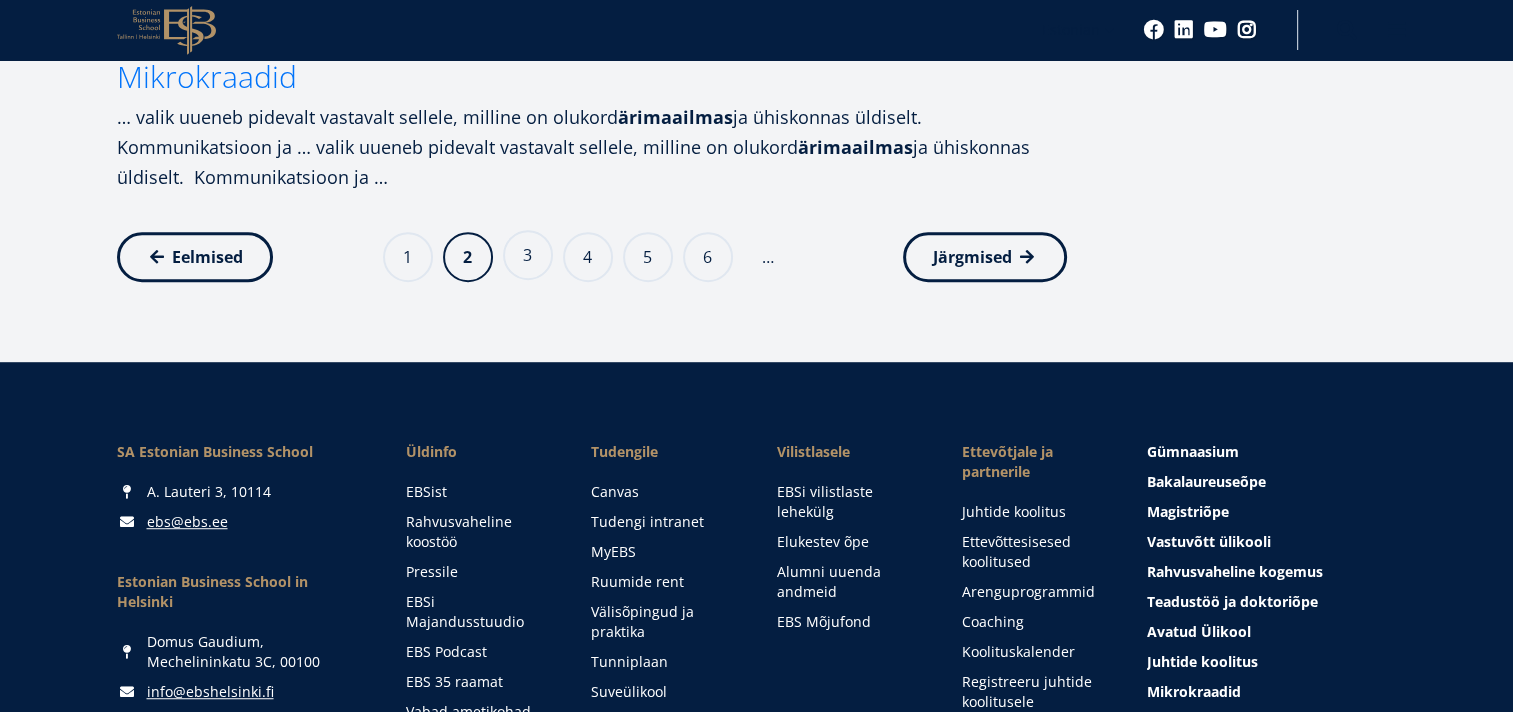 click on "Page
3" at bounding box center [528, 255] 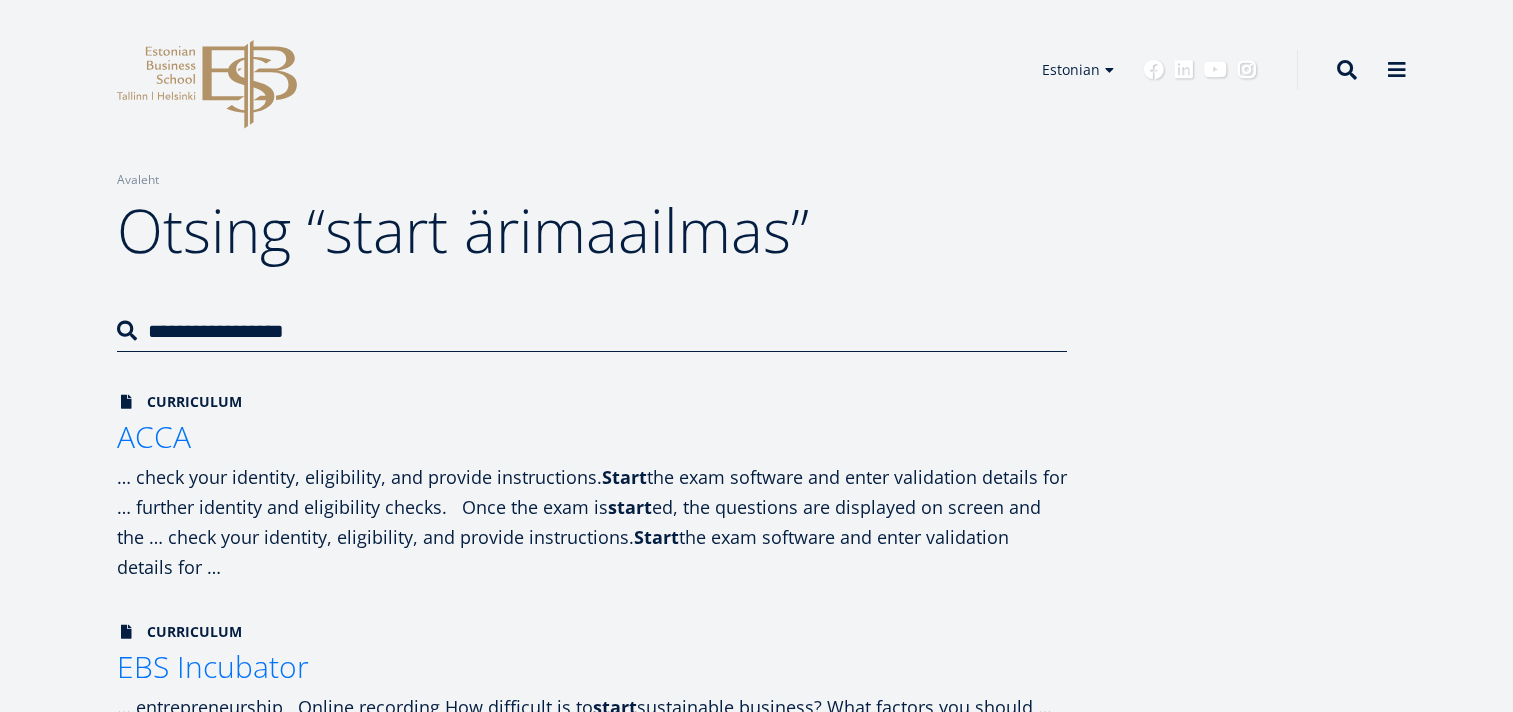 scroll, scrollTop: 0, scrollLeft: 0, axis: both 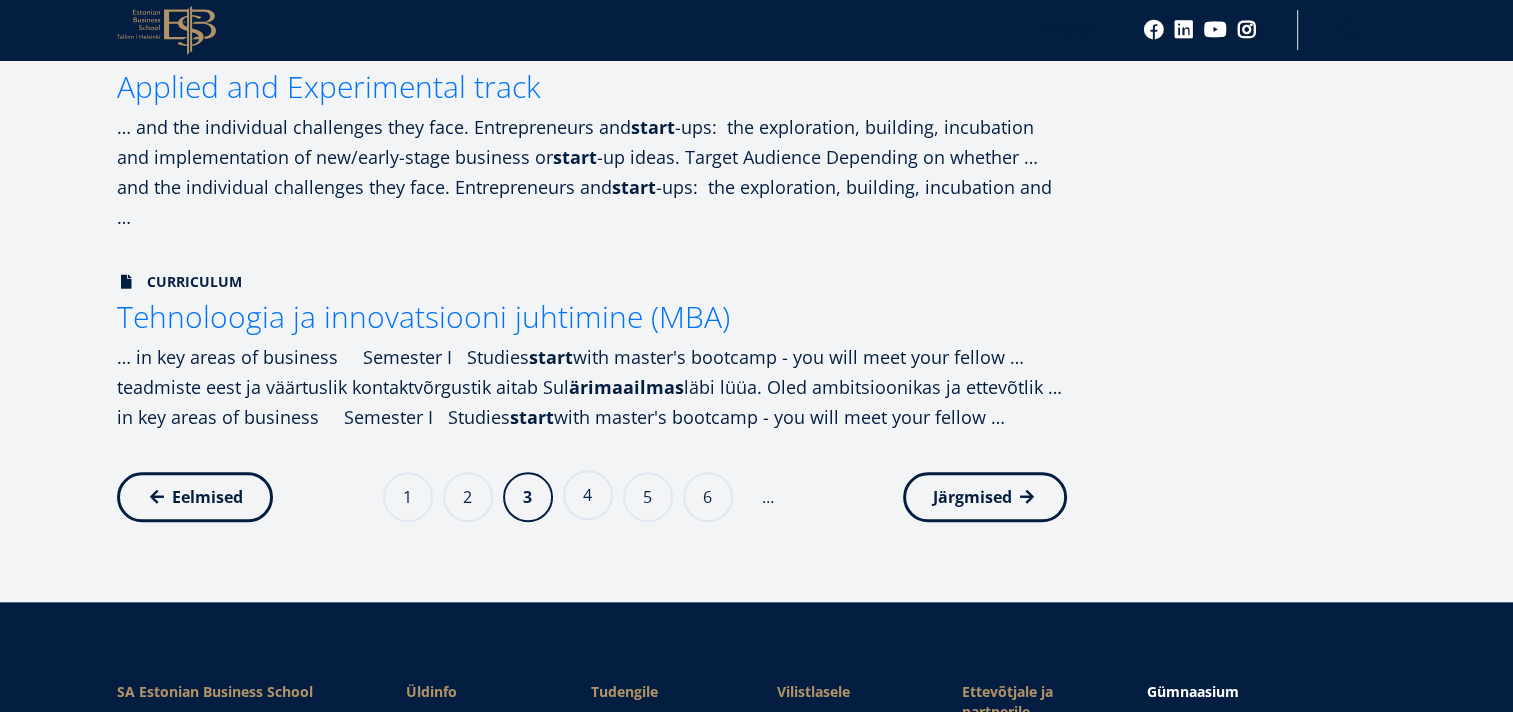 click on "Page
4" at bounding box center [588, 495] 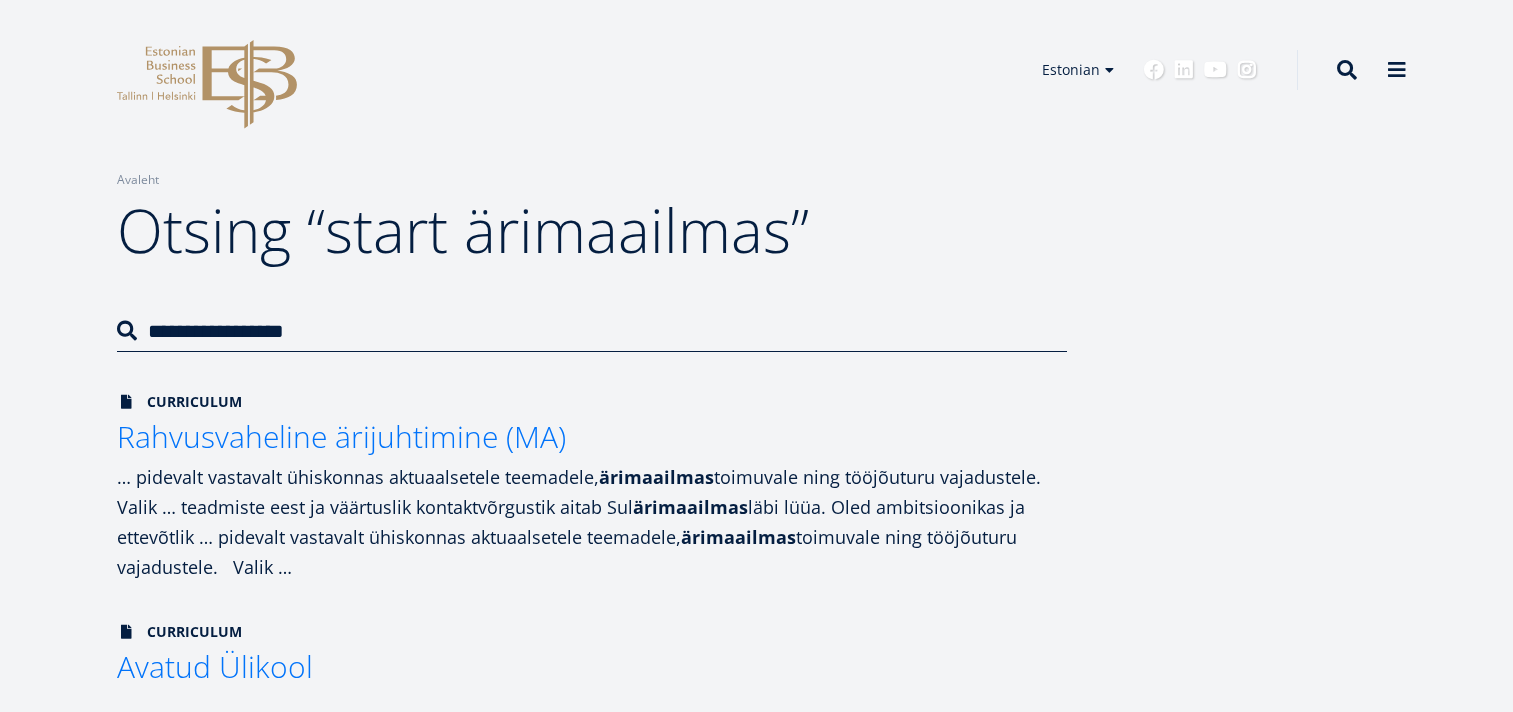 scroll, scrollTop: 0, scrollLeft: 0, axis: both 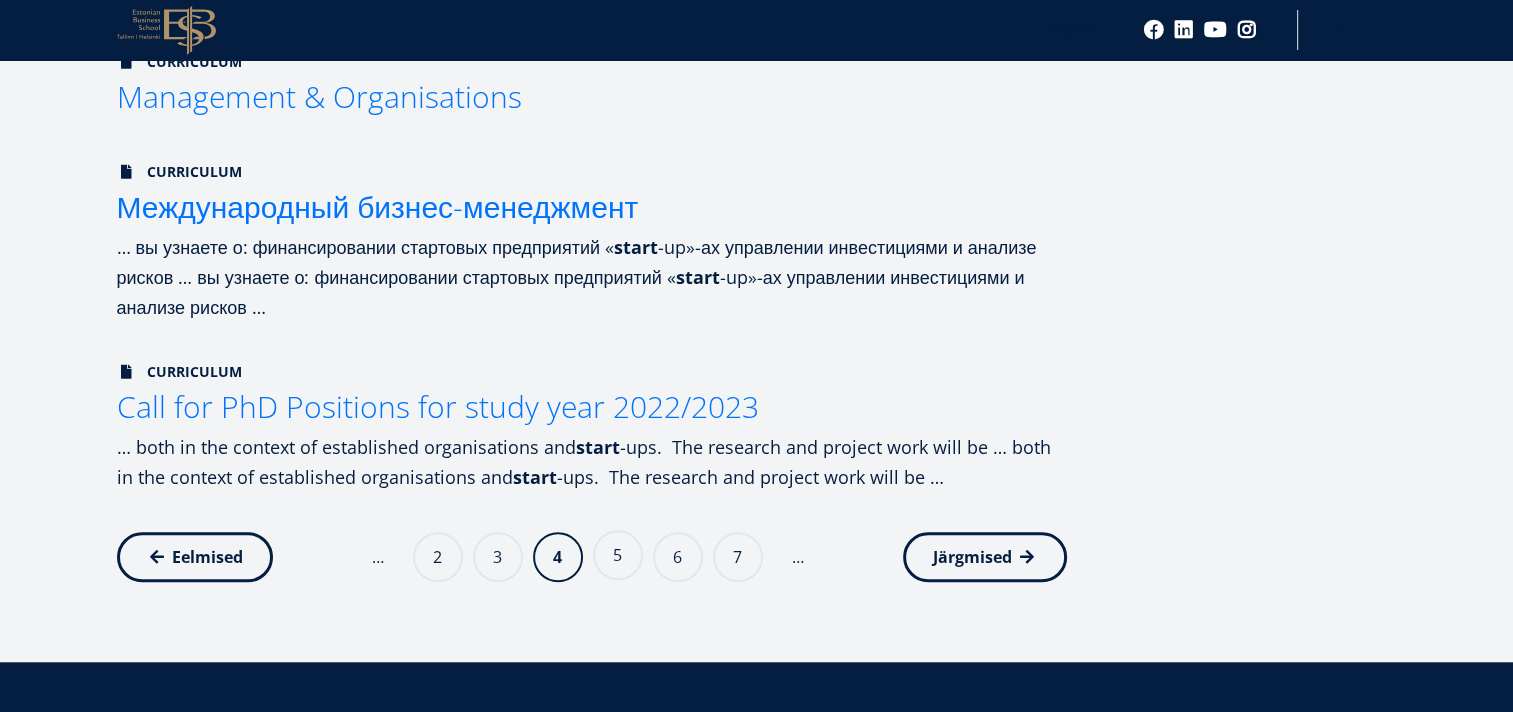 click on "Page
5" at bounding box center (618, 555) 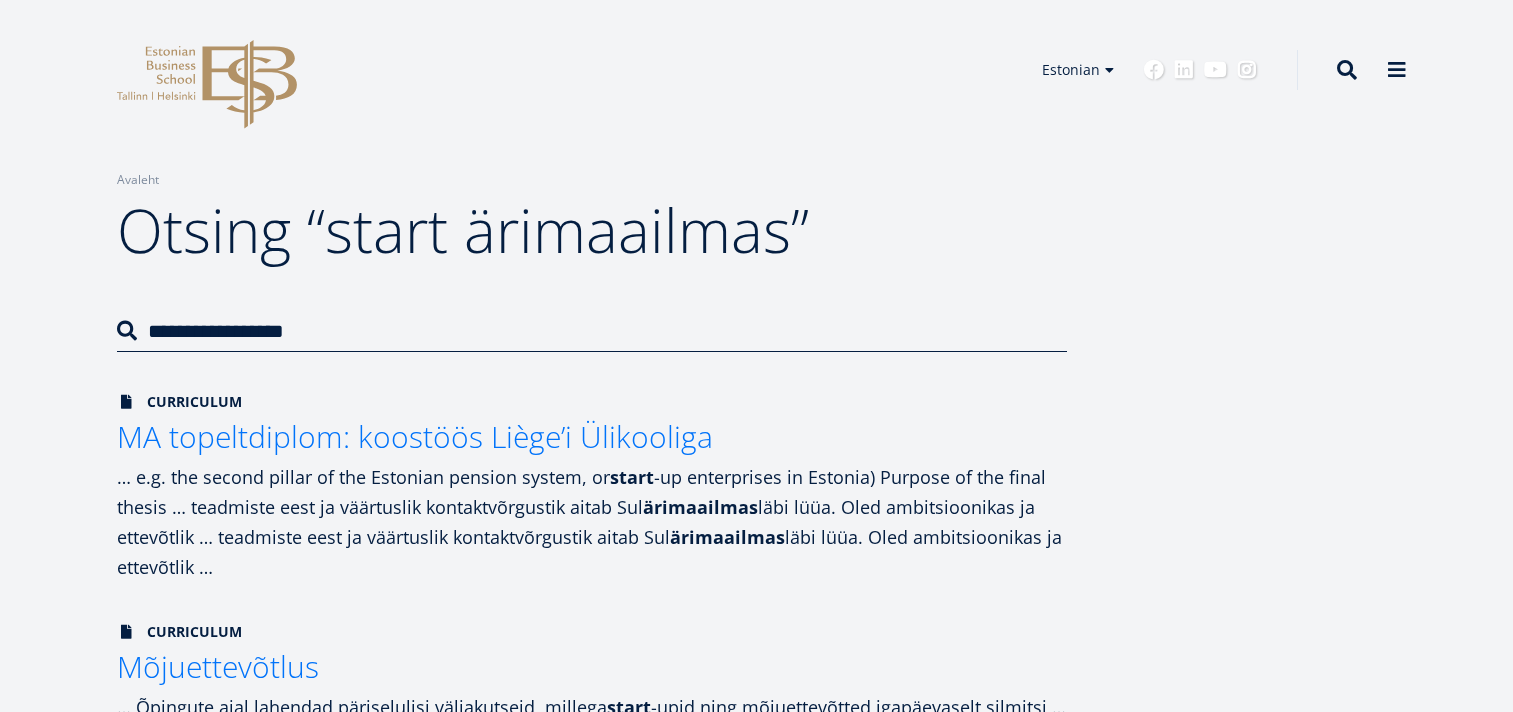 scroll, scrollTop: 0, scrollLeft: 0, axis: both 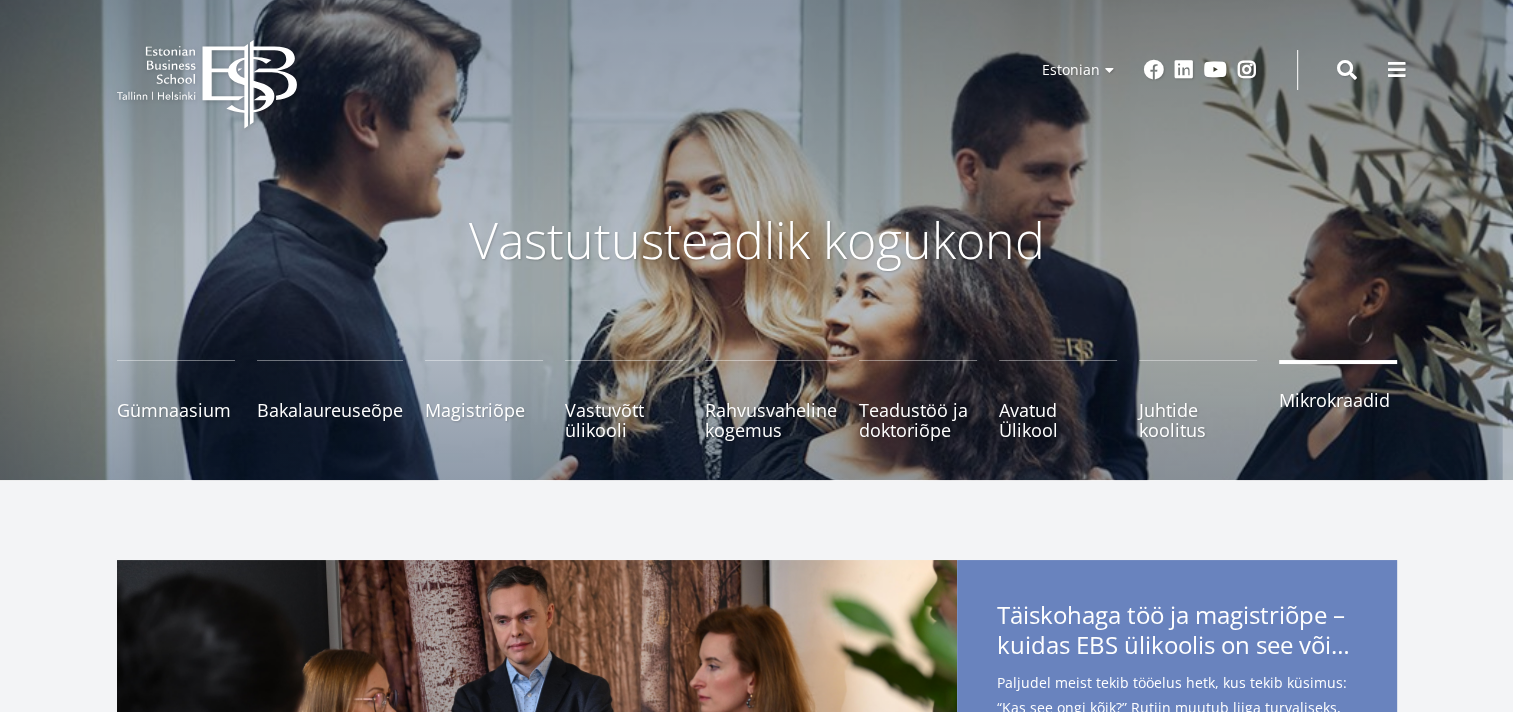click on "Mikrokraadid" at bounding box center [1338, 400] 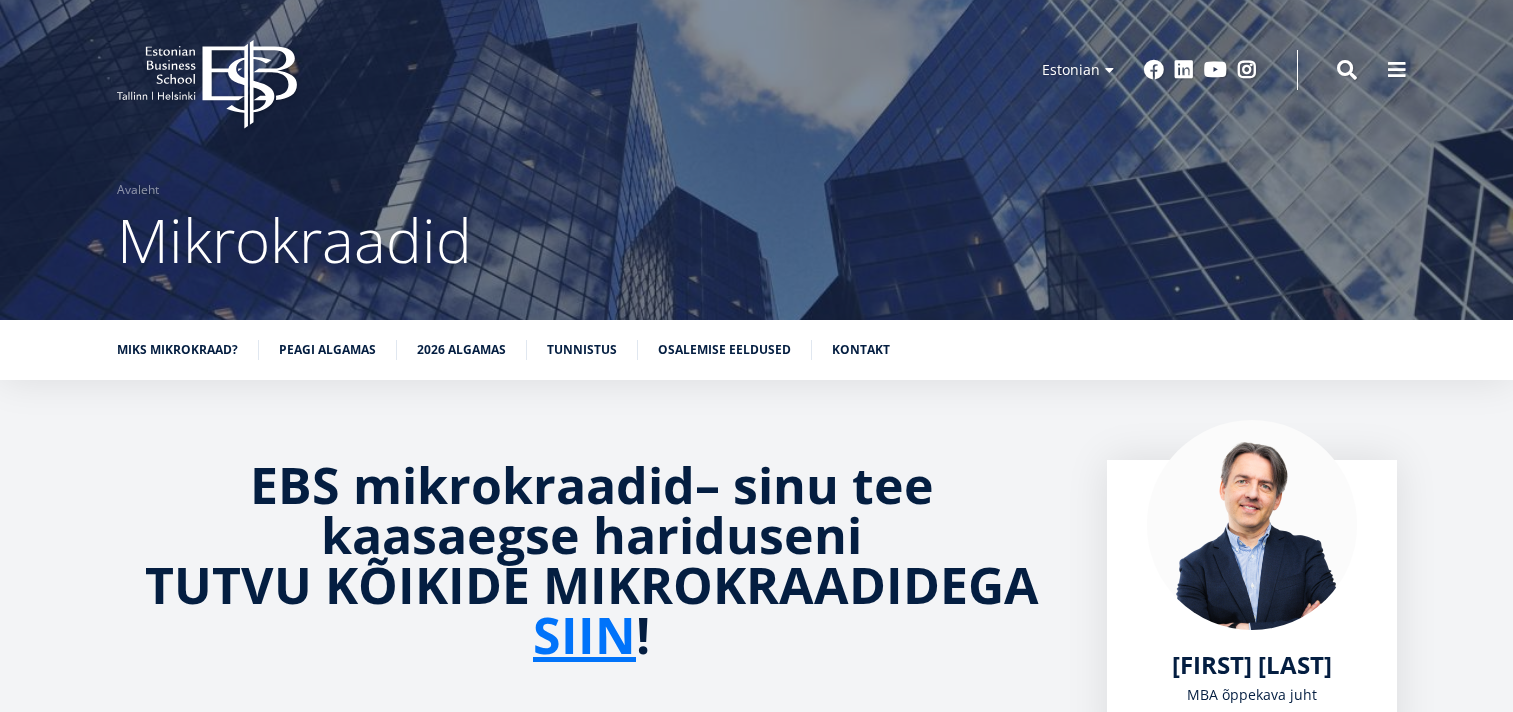 scroll, scrollTop: 0, scrollLeft: 0, axis: both 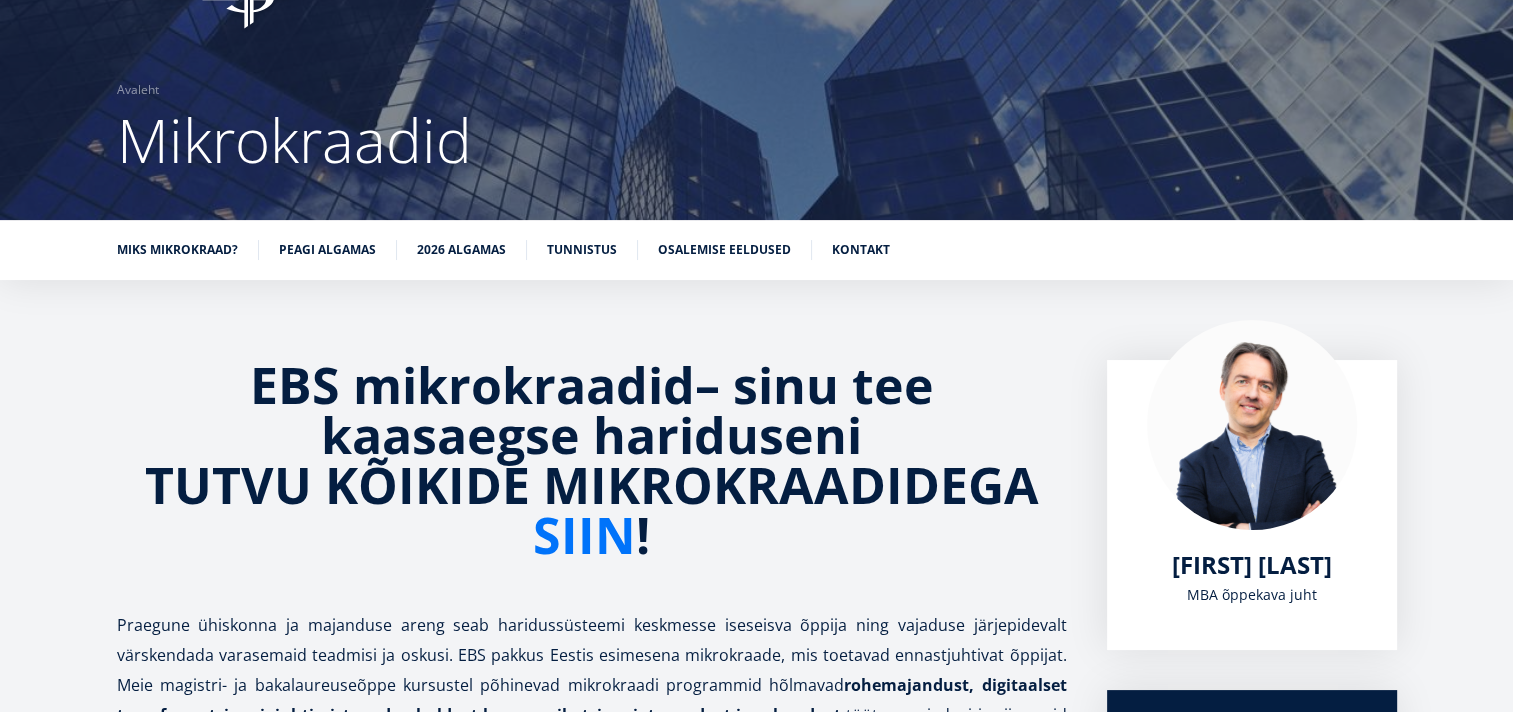 click on "SIIN" at bounding box center (584, 535) 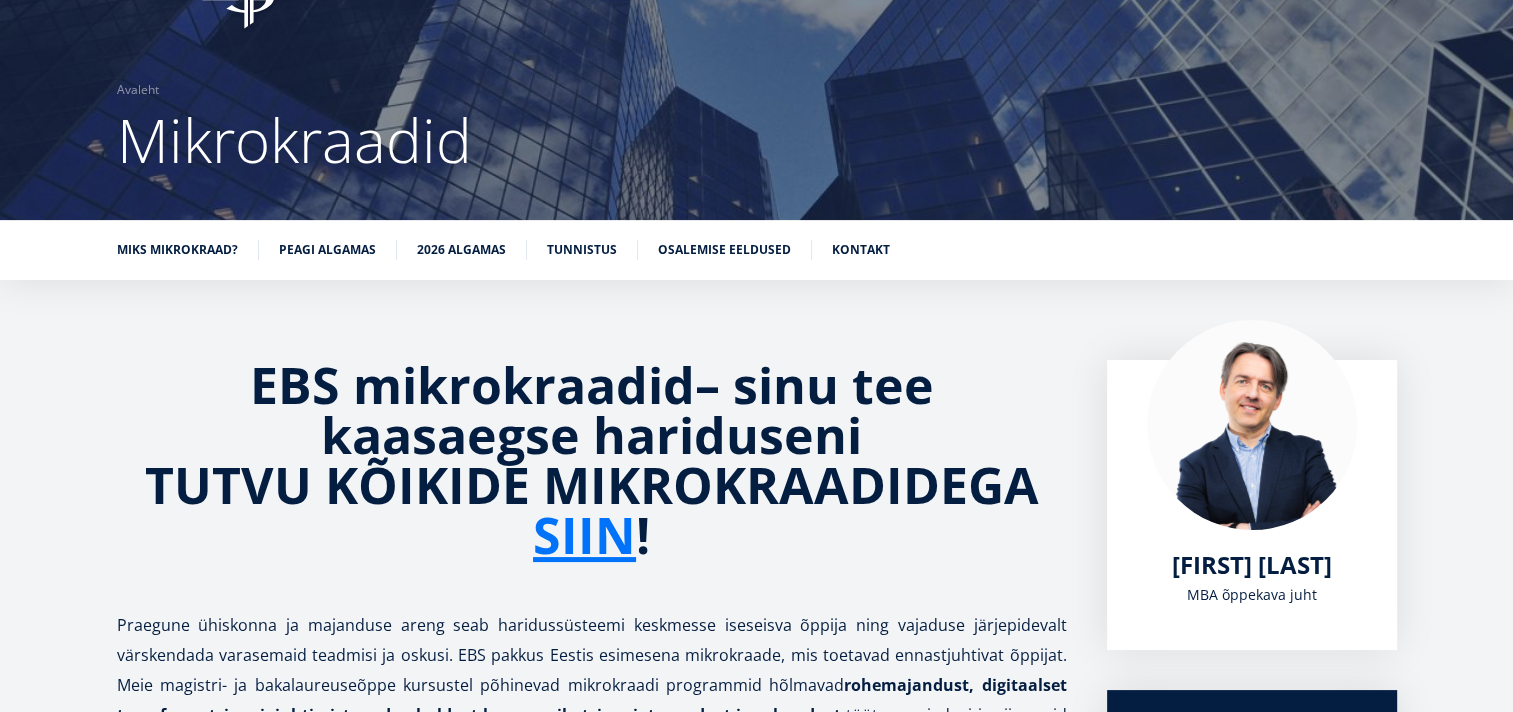 click on "EBS Logo
Created with Sketch." 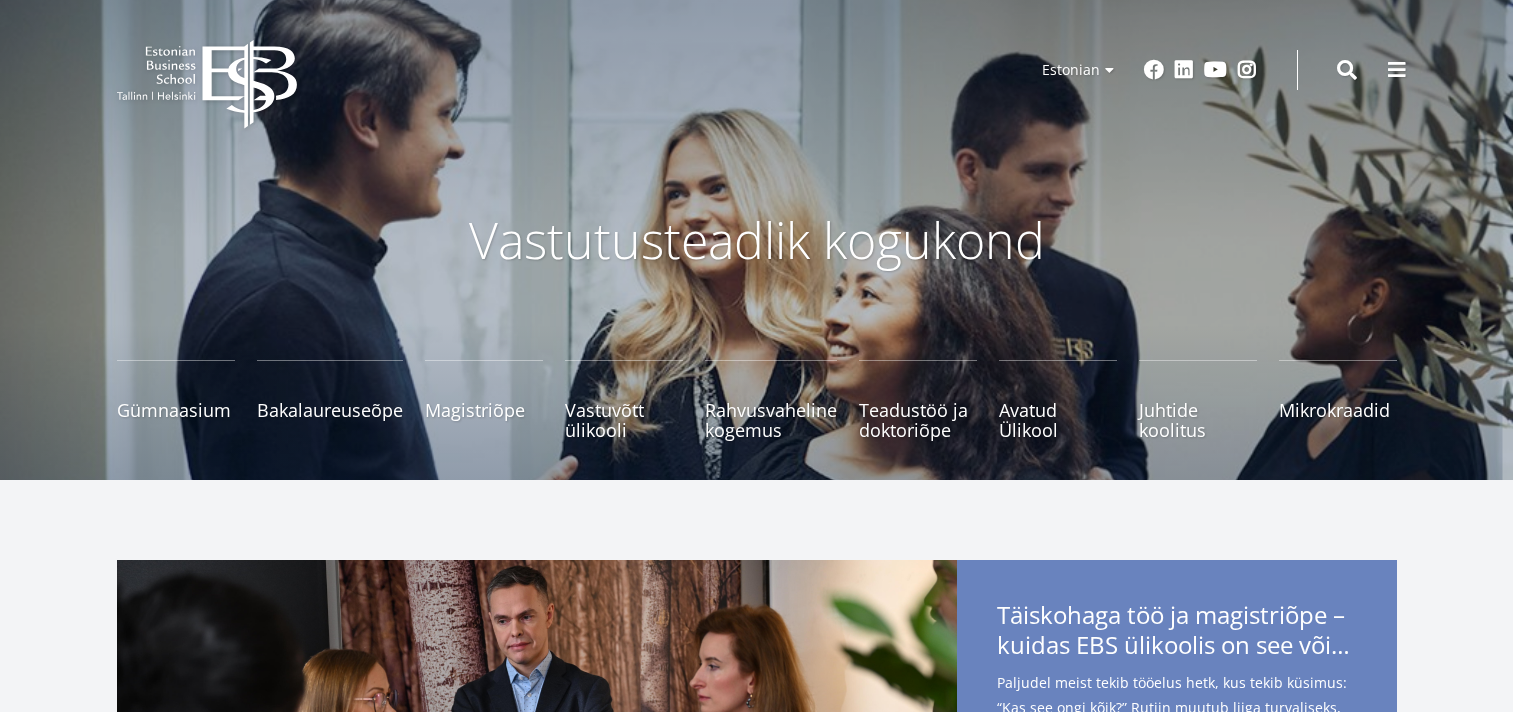 scroll, scrollTop: 0, scrollLeft: 0, axis: both 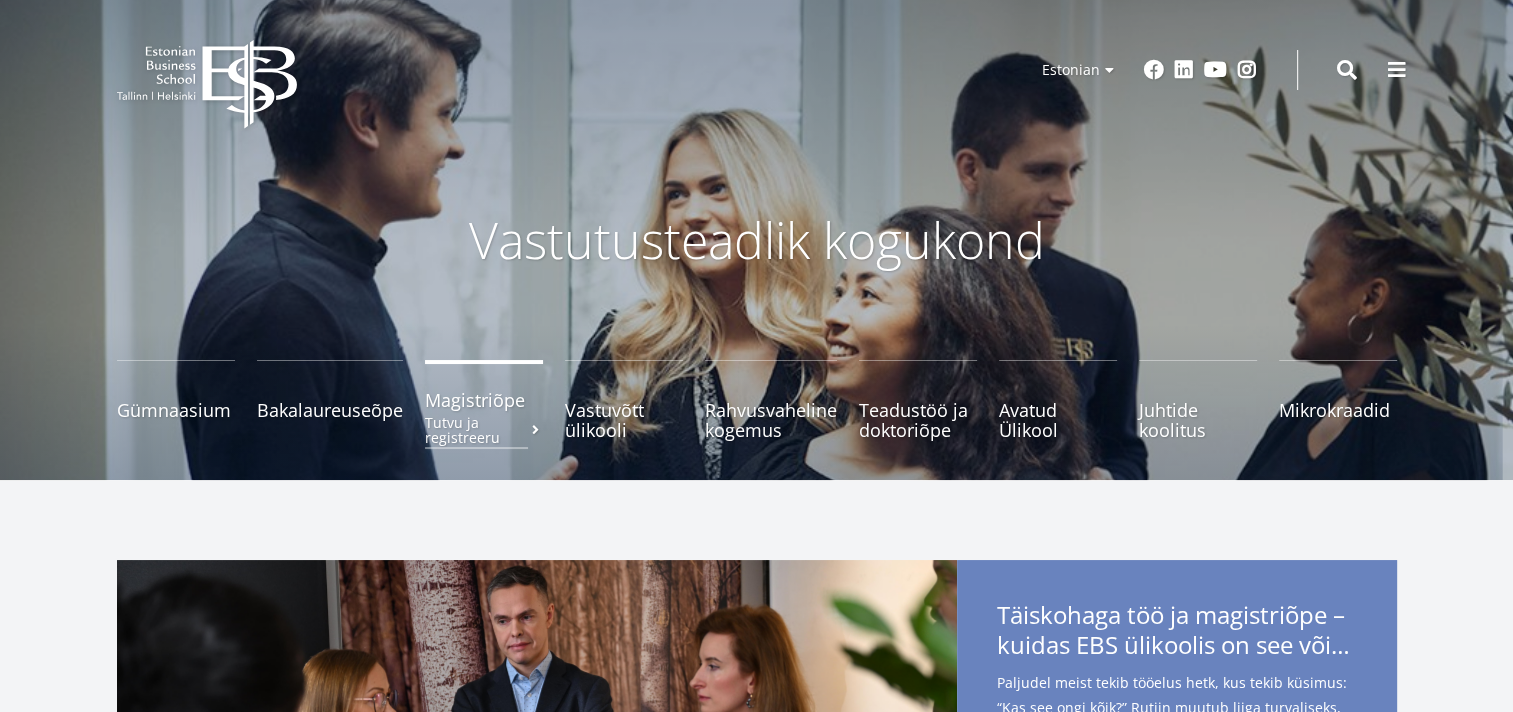 click on "Magistriõpe
Tutvu ja registreeru" at bounding box center [484, 400] 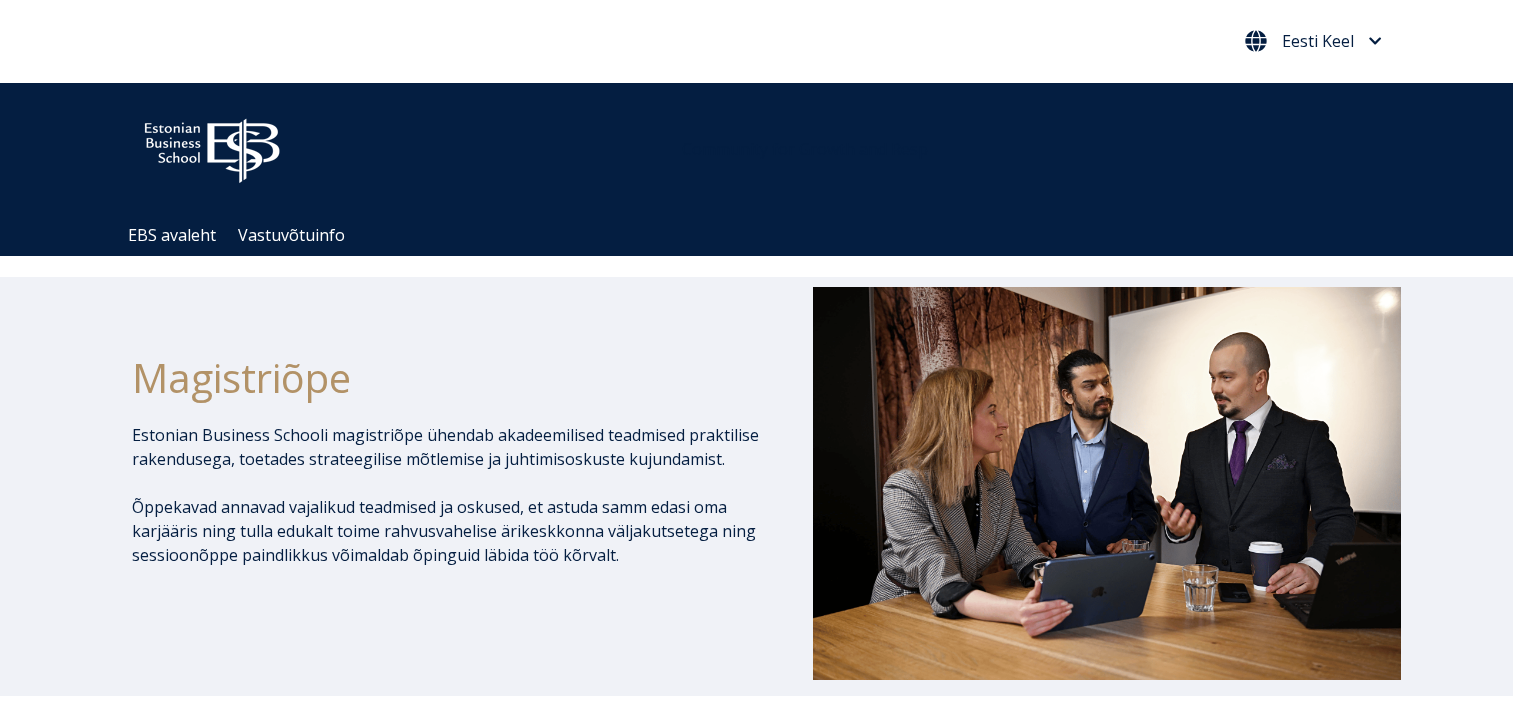 scroll, scrollTop: 0, scrollLeft: 0, axis: both 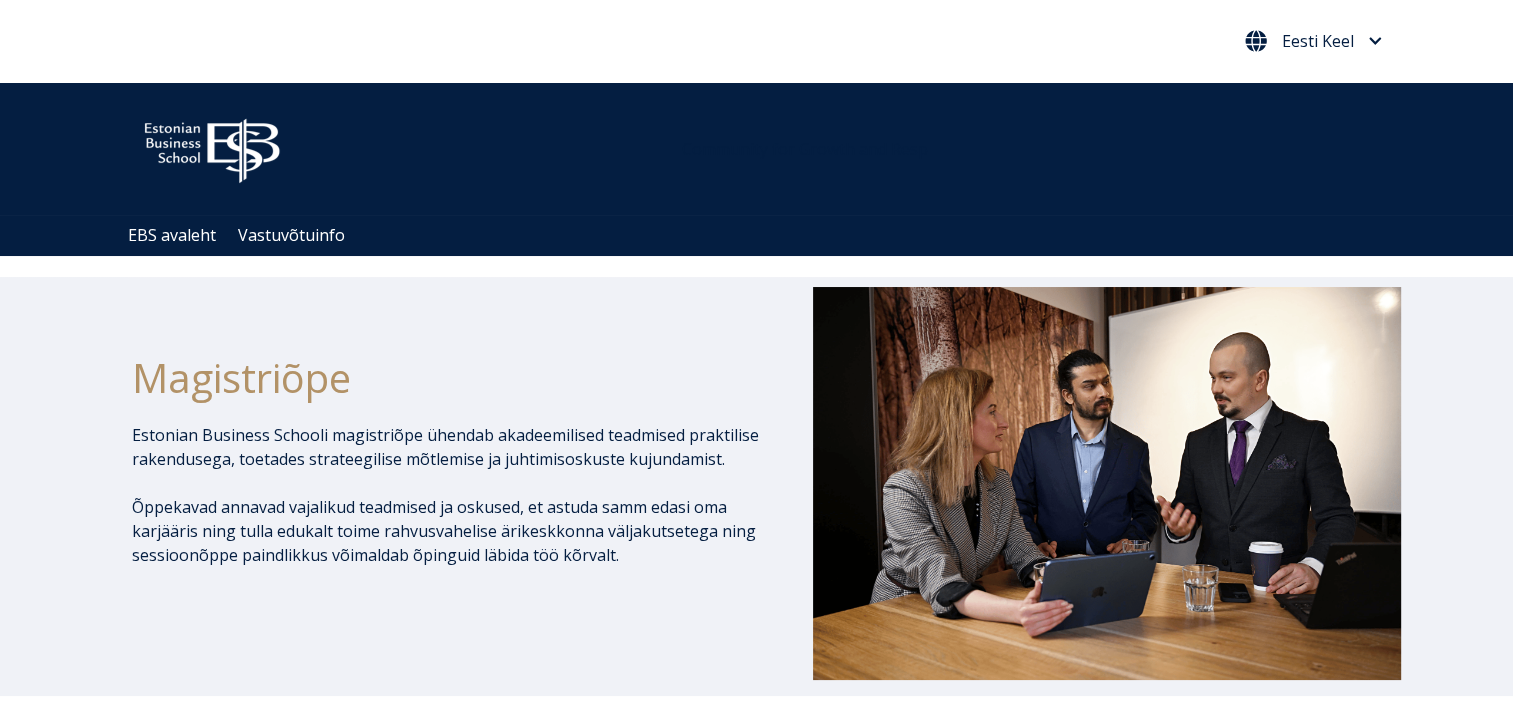 click 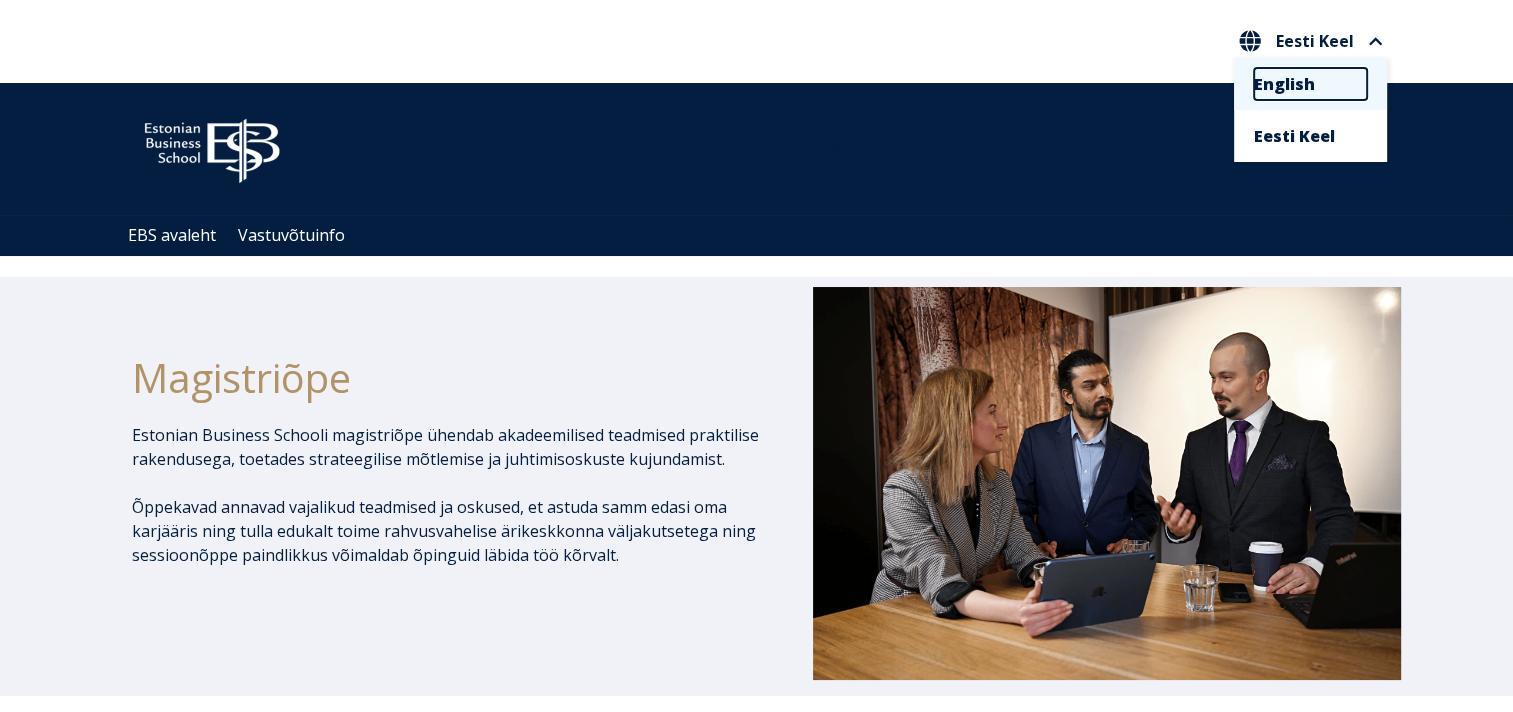 click on "English" at bounding box center [1310, 84] 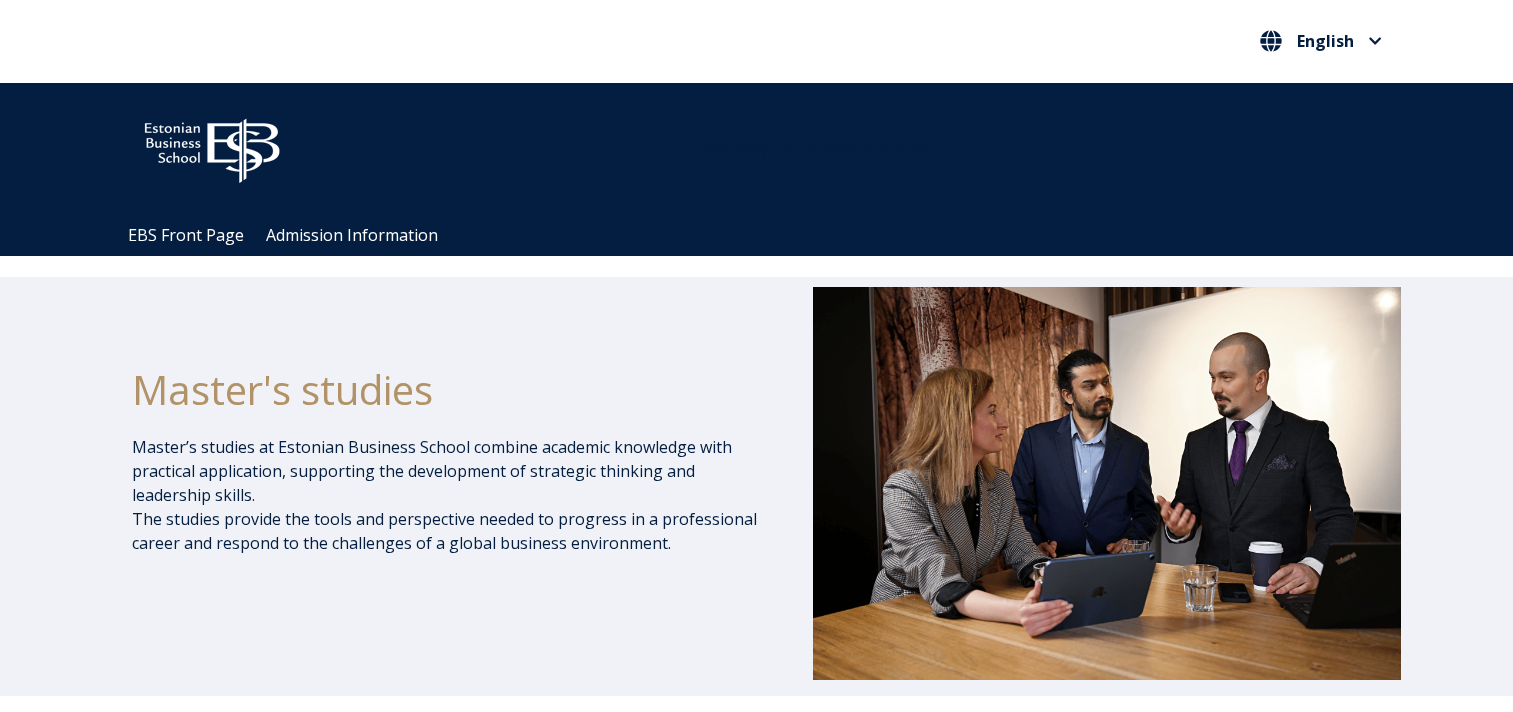 scroll, scrollTop: 400, scrollLeft: 0, axis: vertical 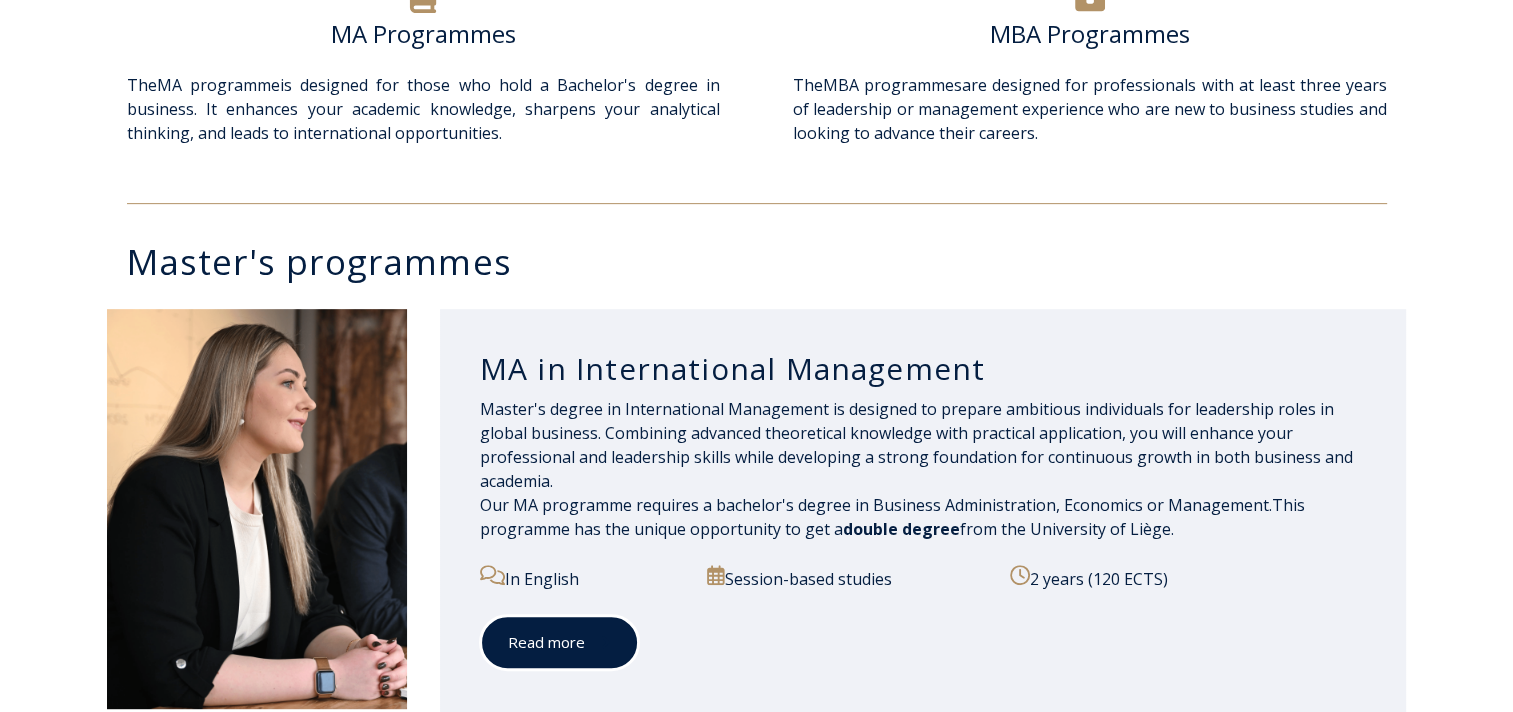 click at bounding box center (598, 642) 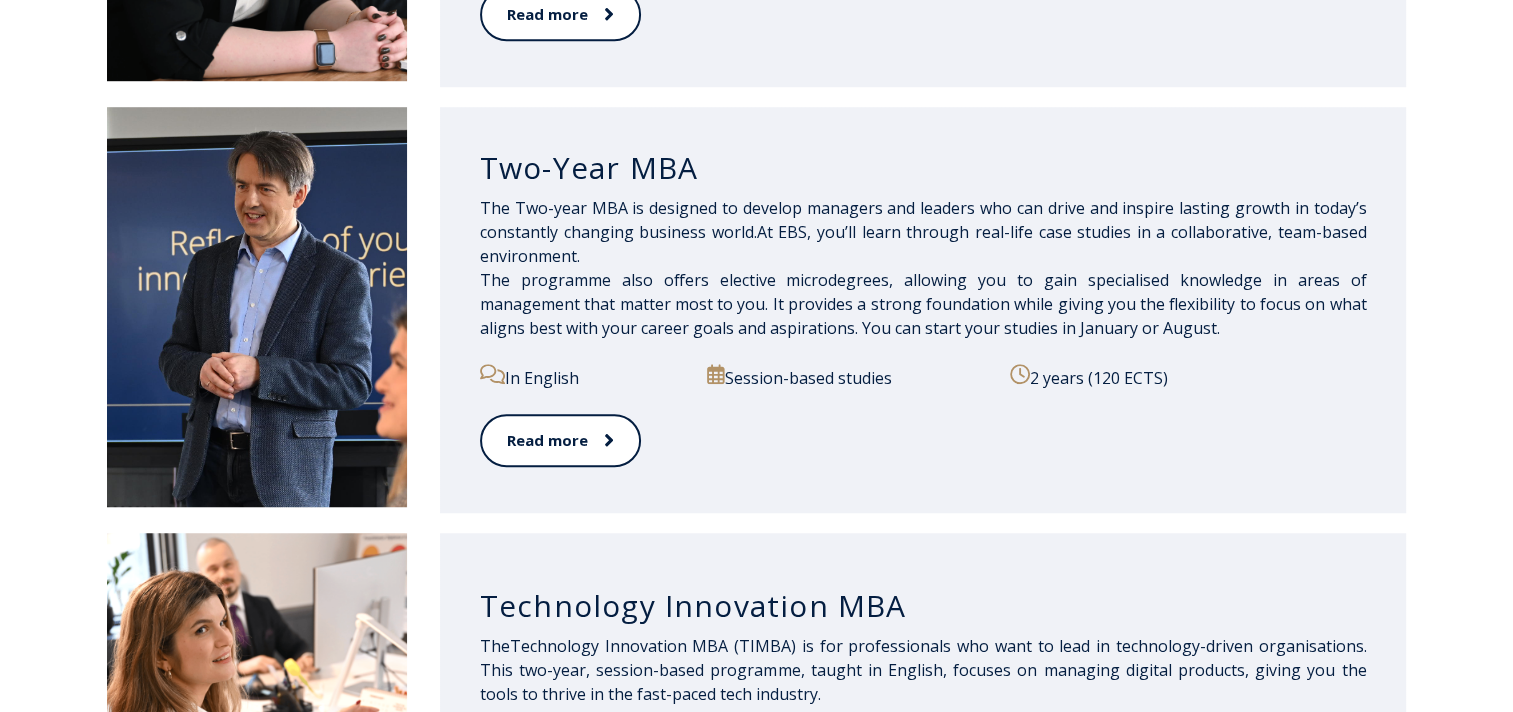 scroll, scrollTop: 1700, scrollLeft: 0, axis: vertical 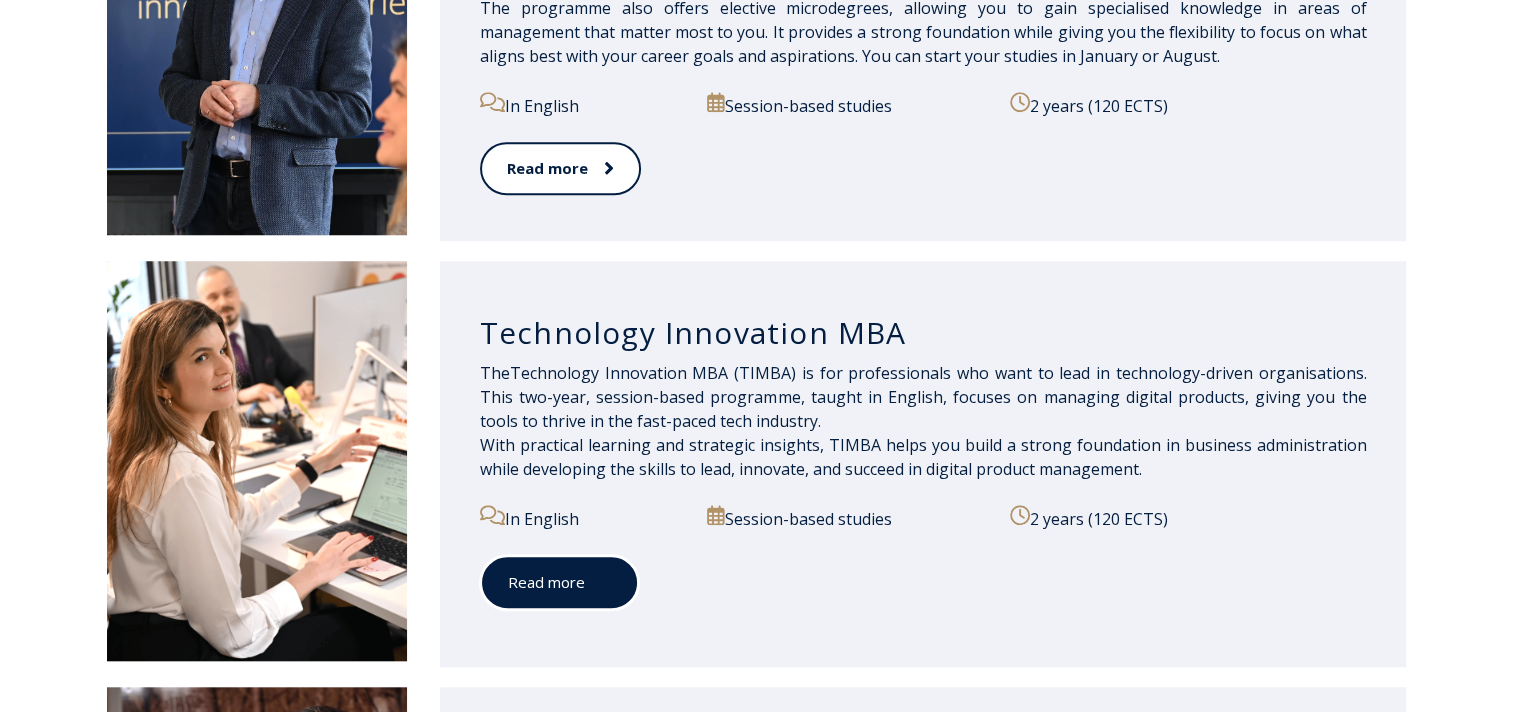 click on "Read more" at bounding box center [559, 582] 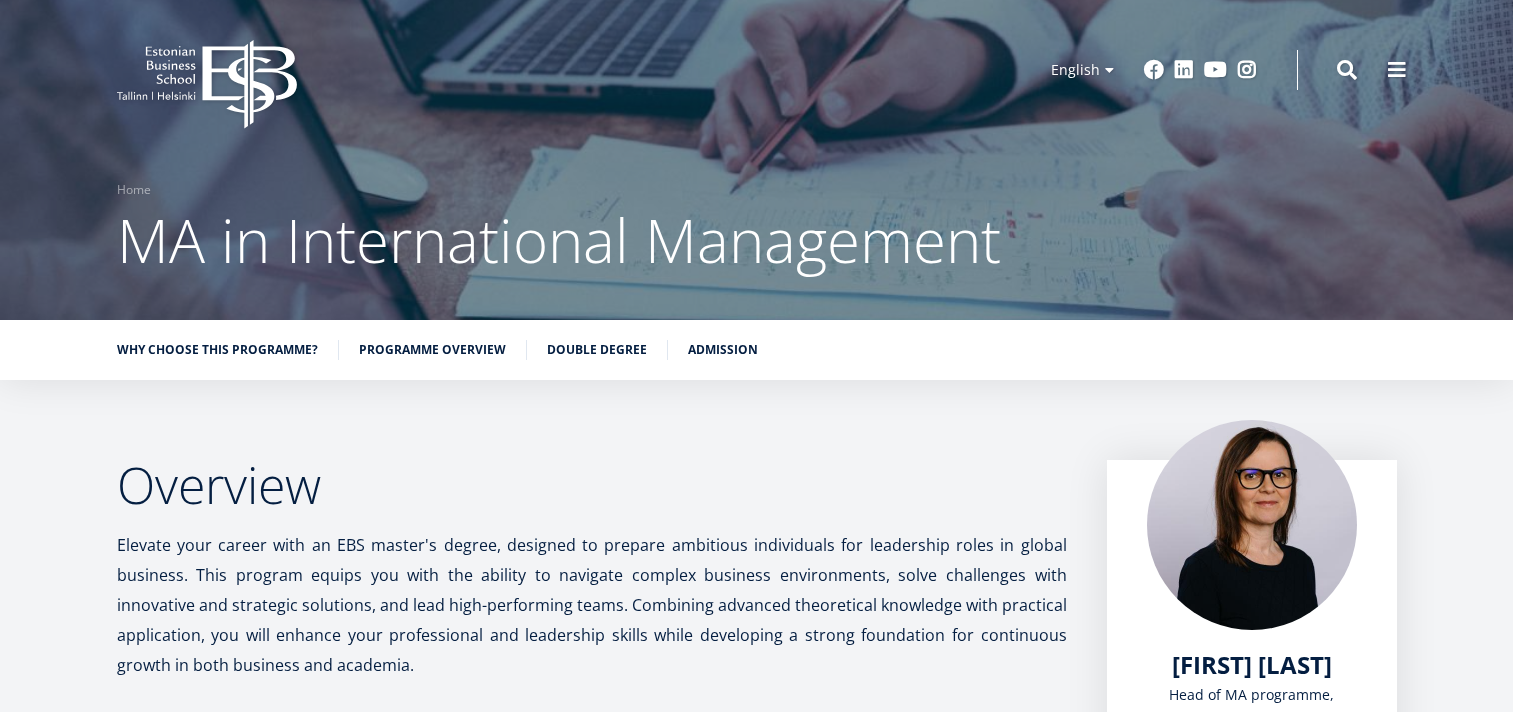 scroll, scrollTop: 0, scrollLeft: 0, axis: both 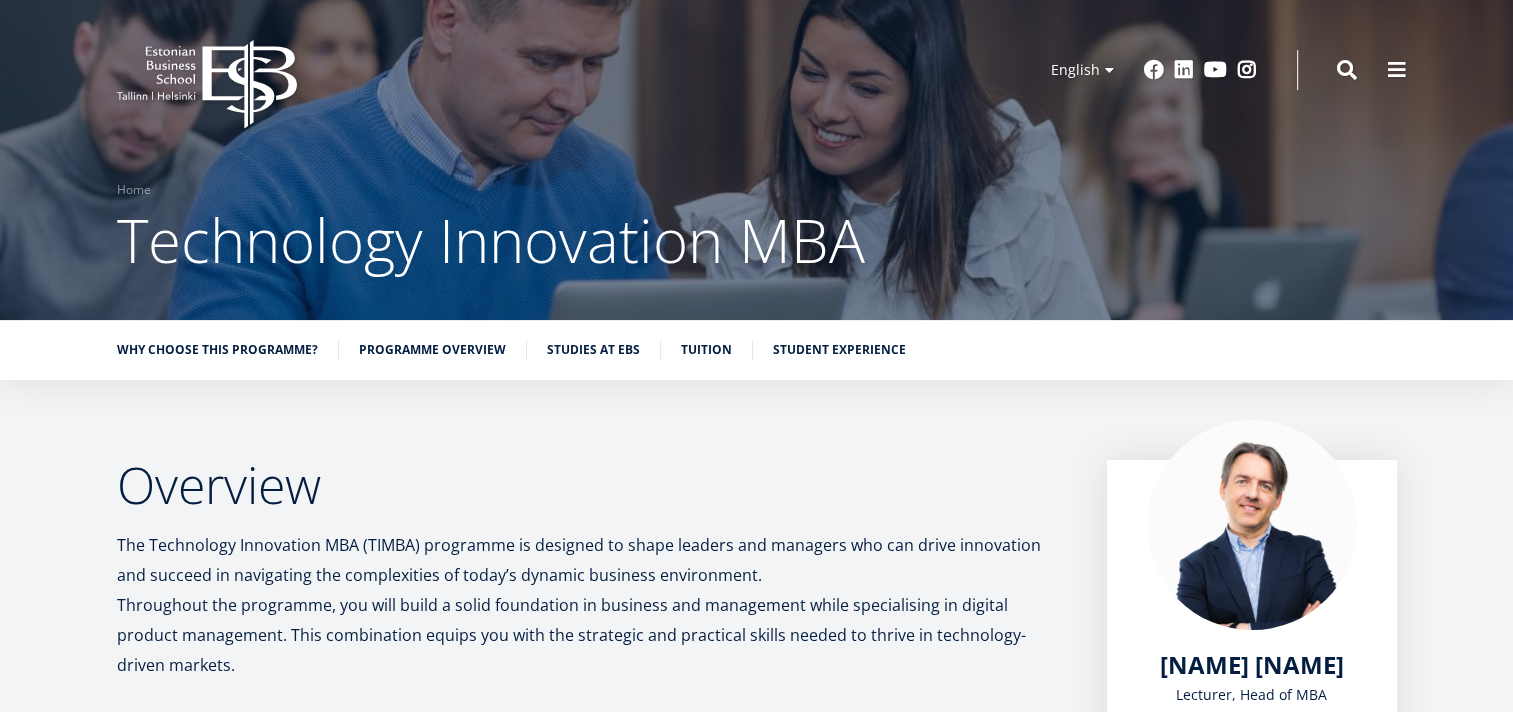 click on "EBS Logo
Created with Sketch." 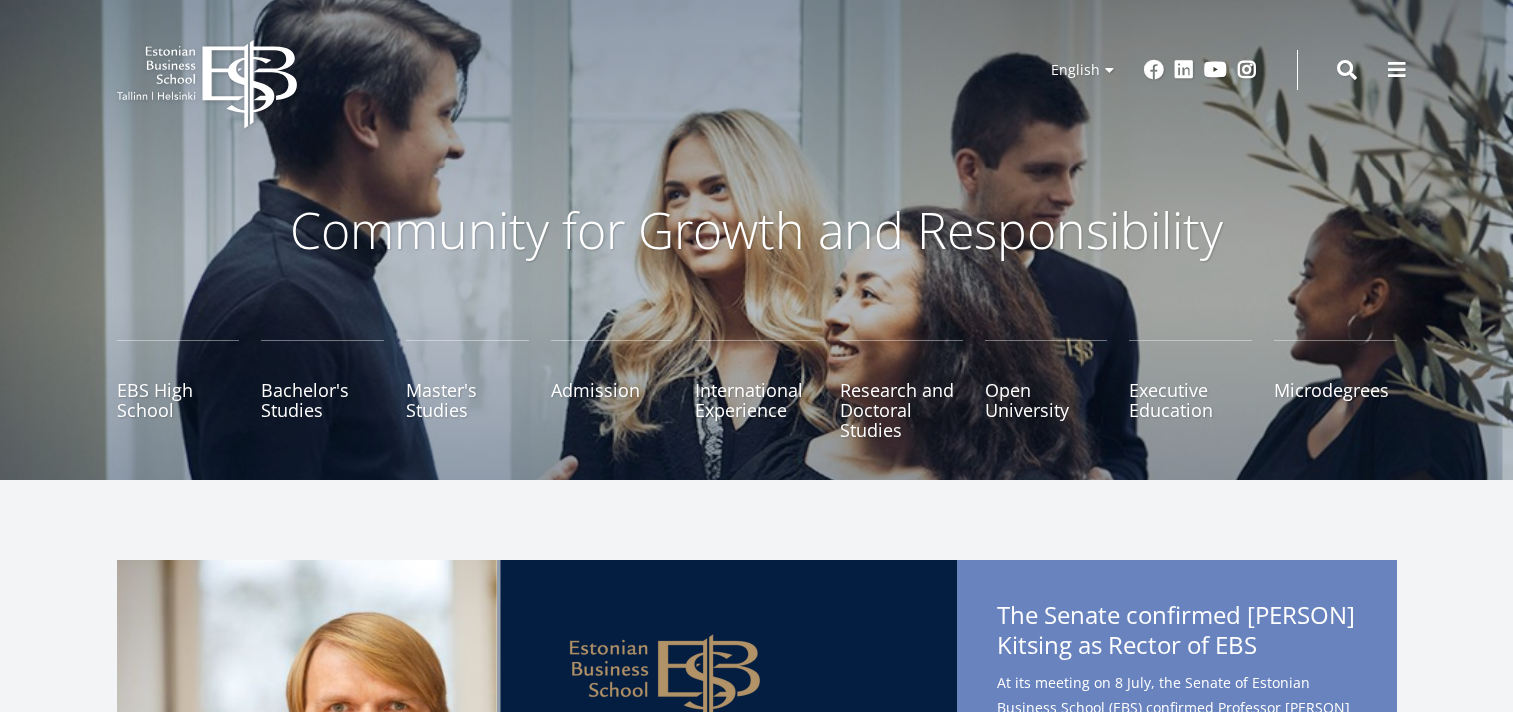 scroll, scrollTop: 0, scrollLeft: 0, axis: both 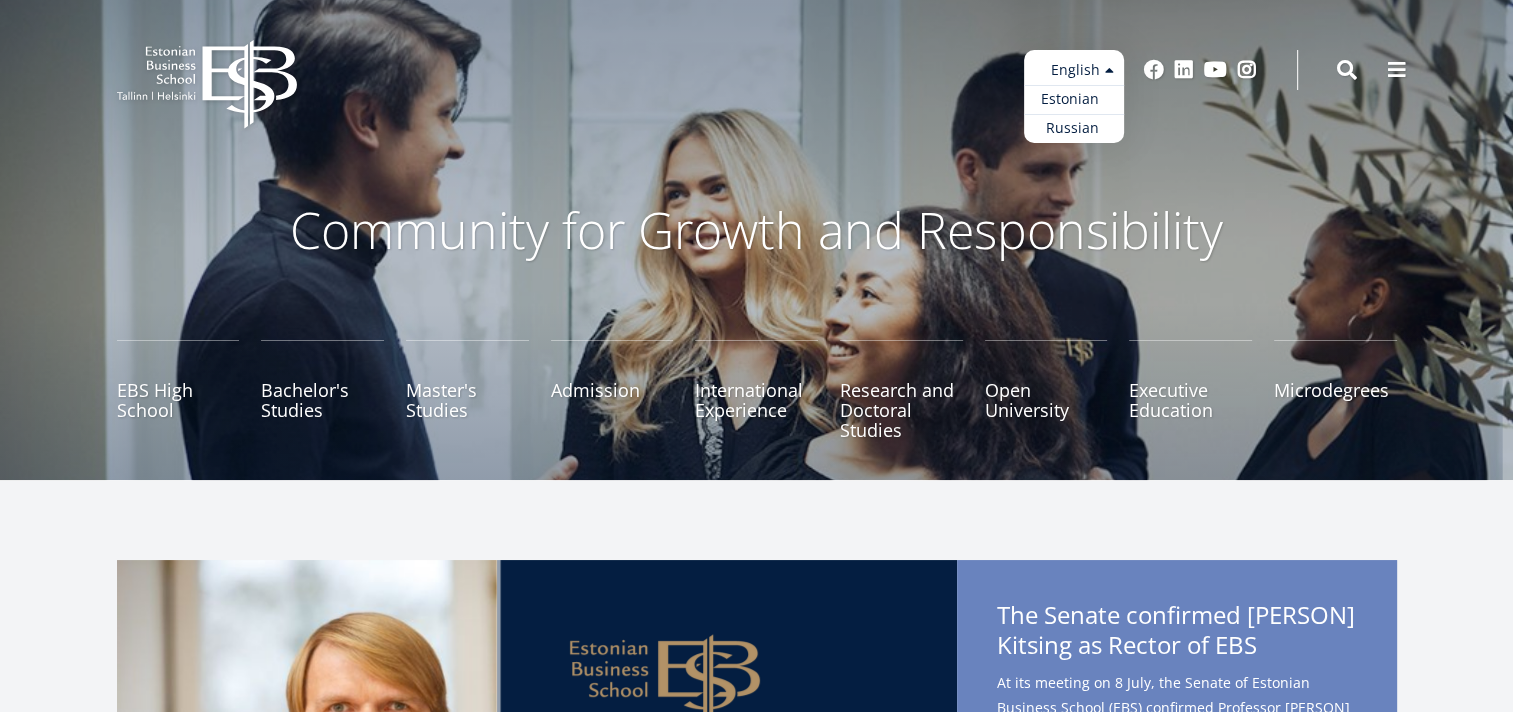 click on "Estonian" at bounding box center [1074, 99] 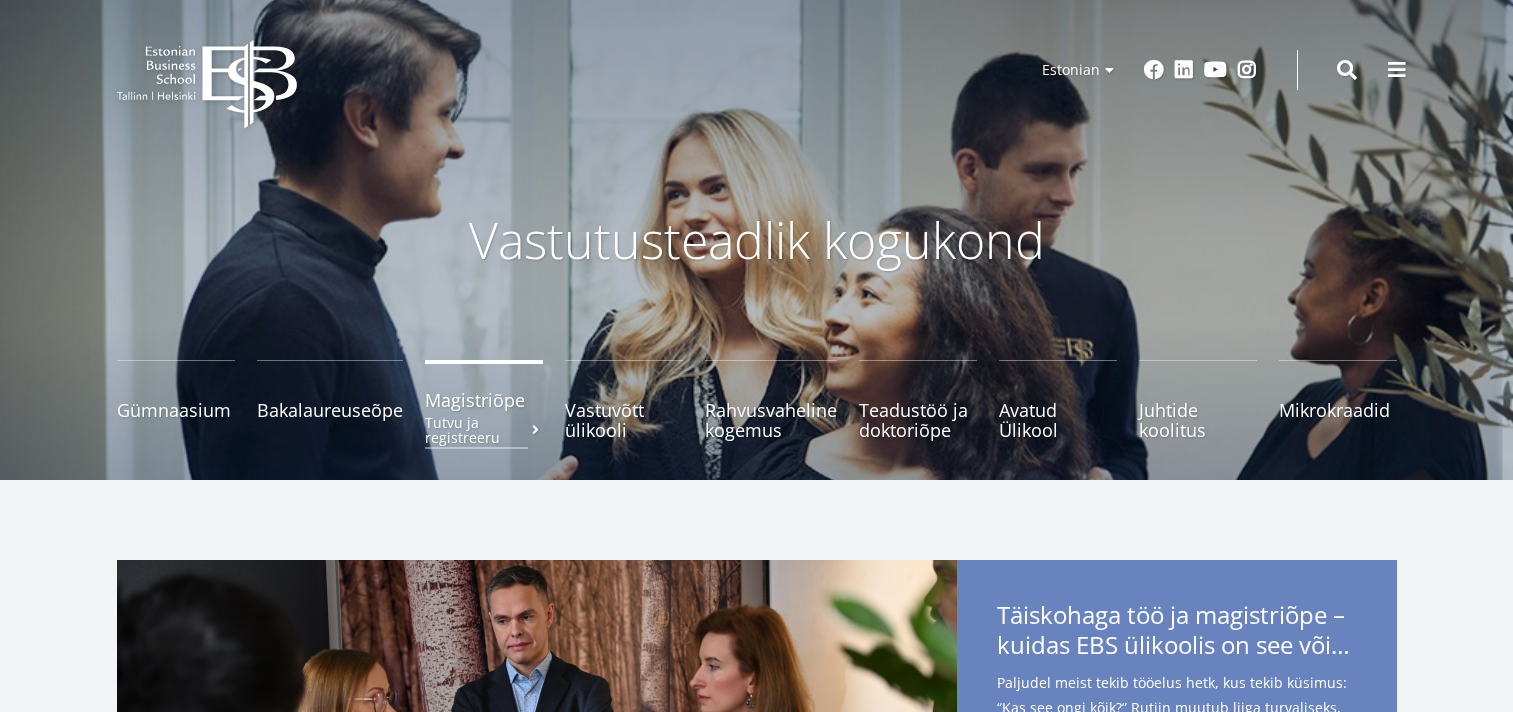scroll, scrollTop: 0, scrollLeft: 0, axis: both 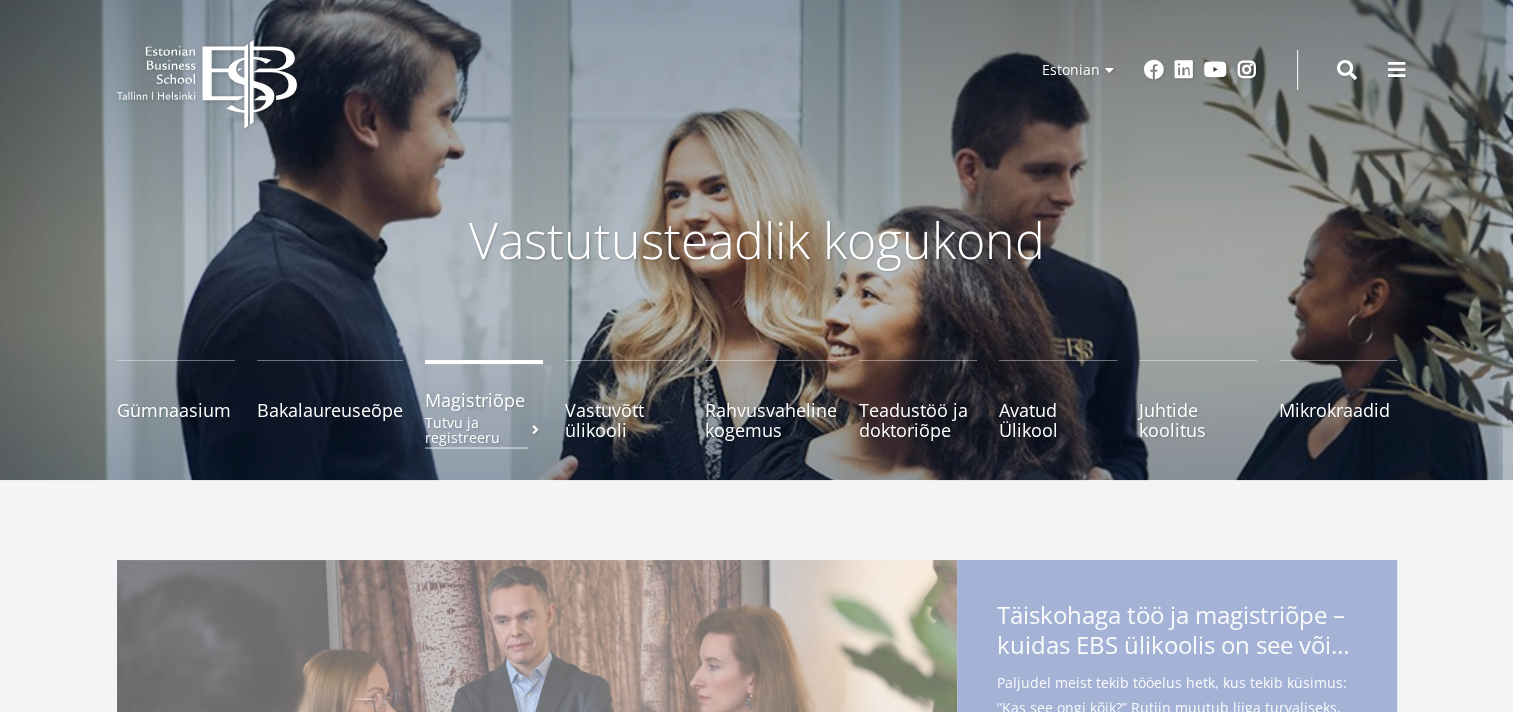 click on "Magistriõpe
Tutvu ja registreeru" at bounding box center (484, 400) 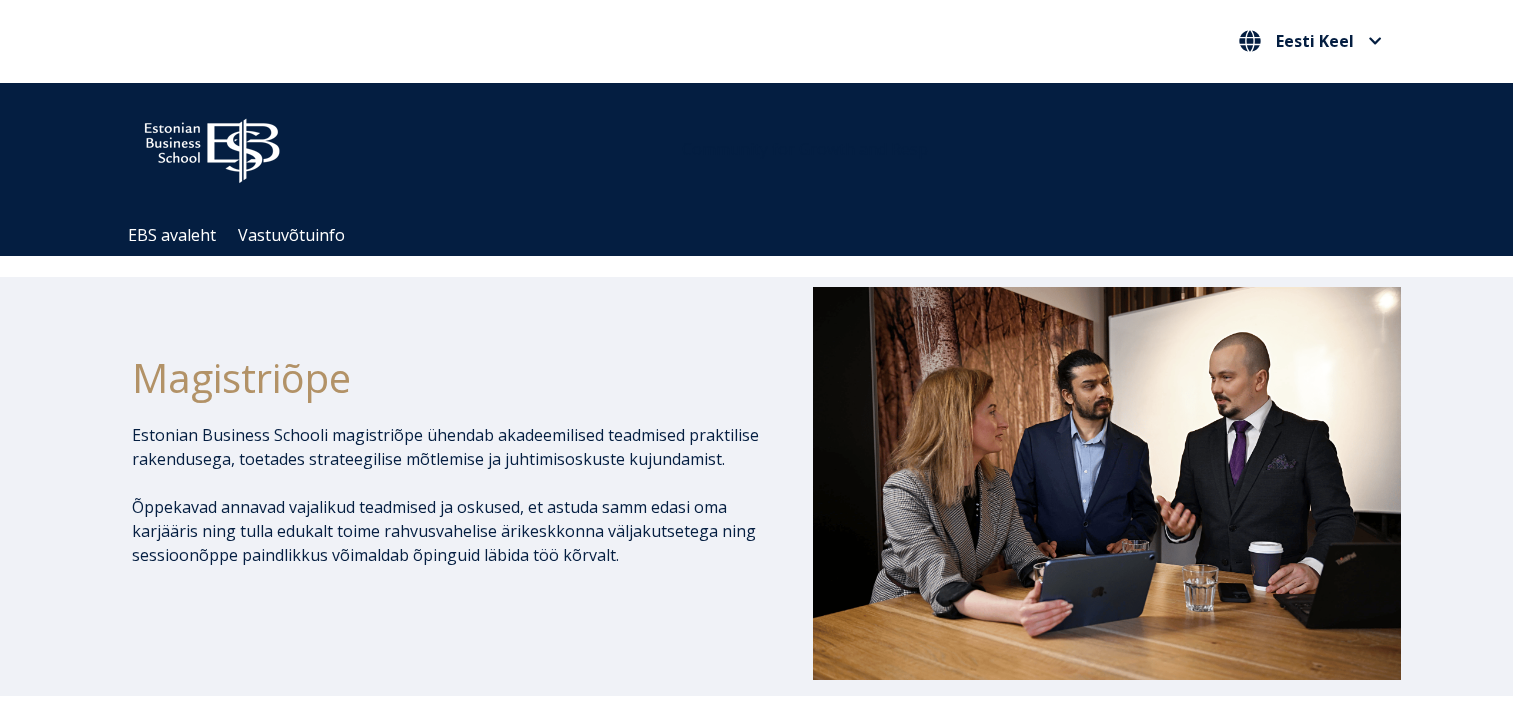 scroll, scrollTop: 400, scrollLeft: 0, axis: vertical 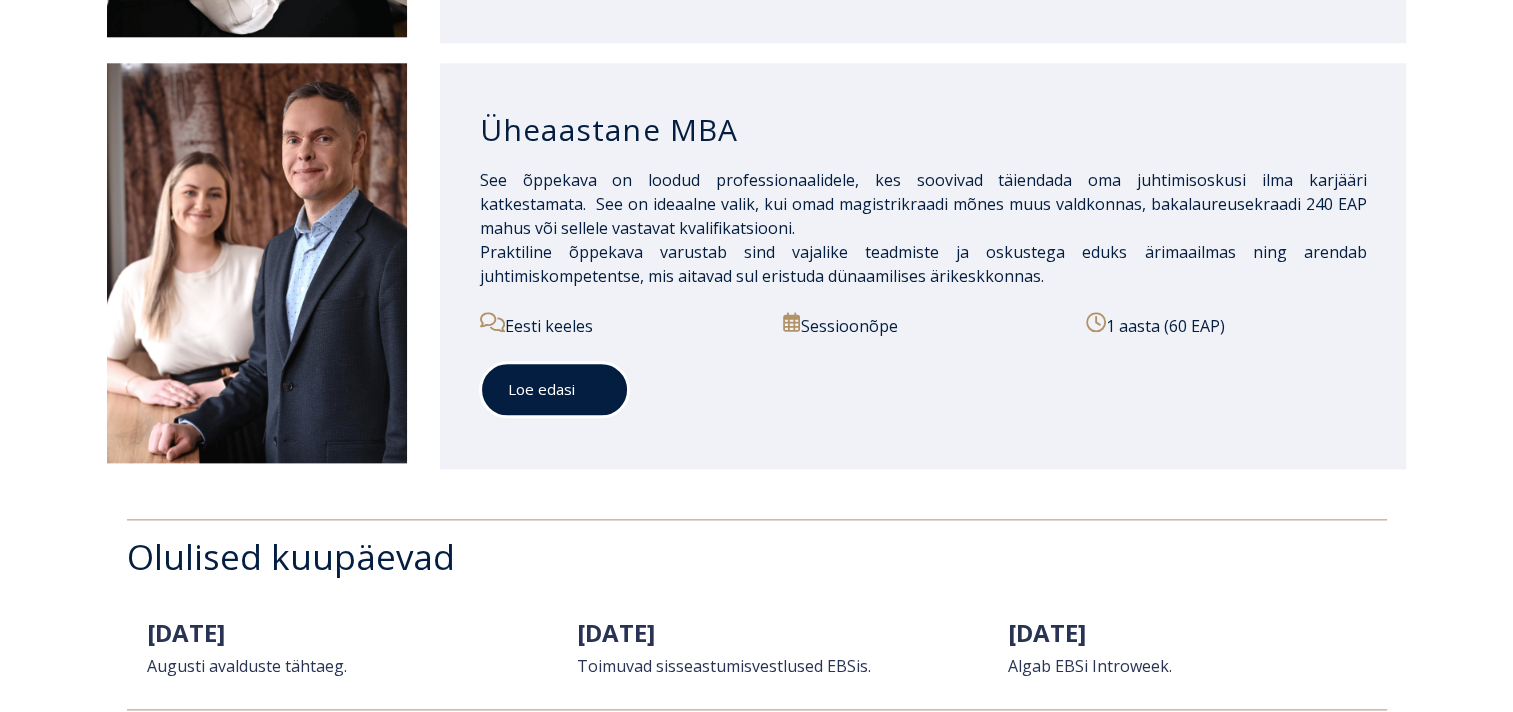 click 